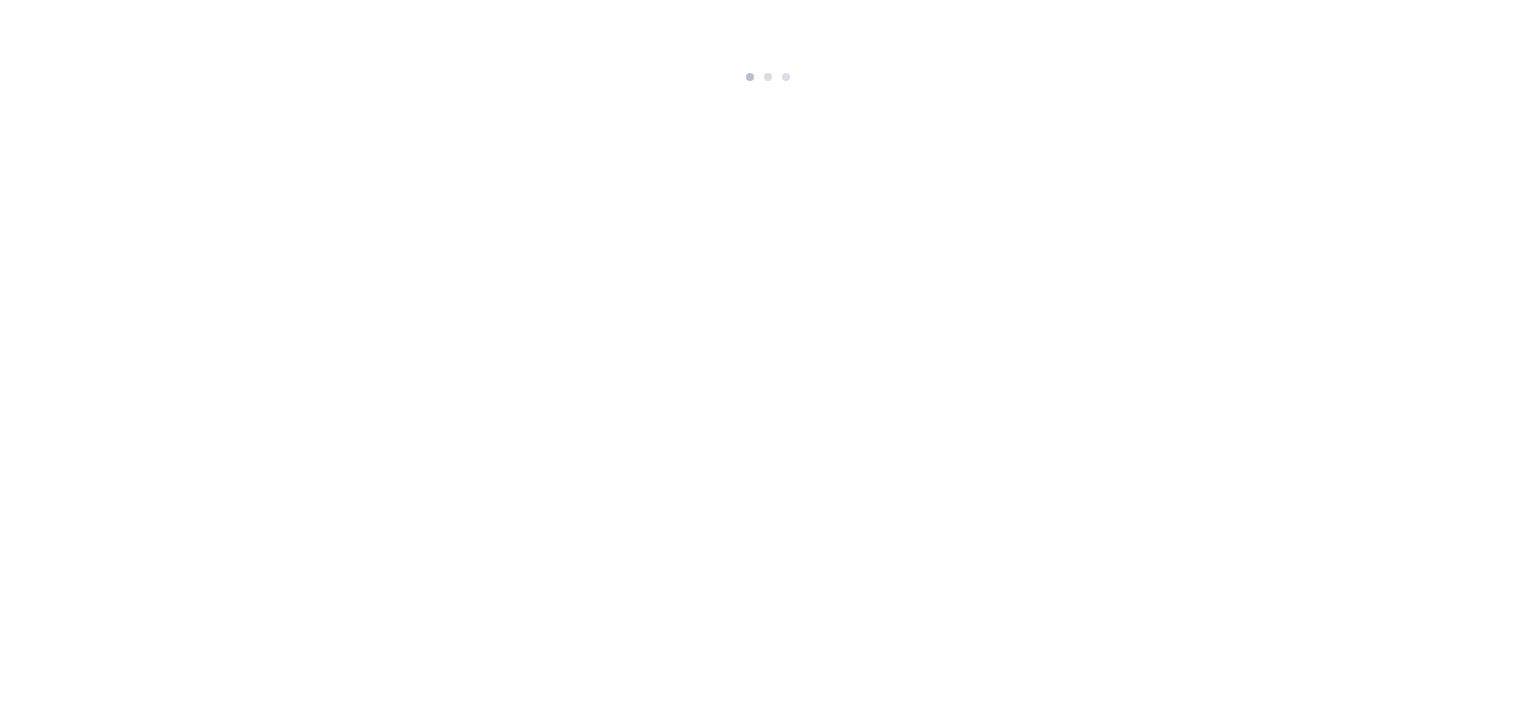 scroll, scrollTop: 0, scrollLeft: 0, axis: both 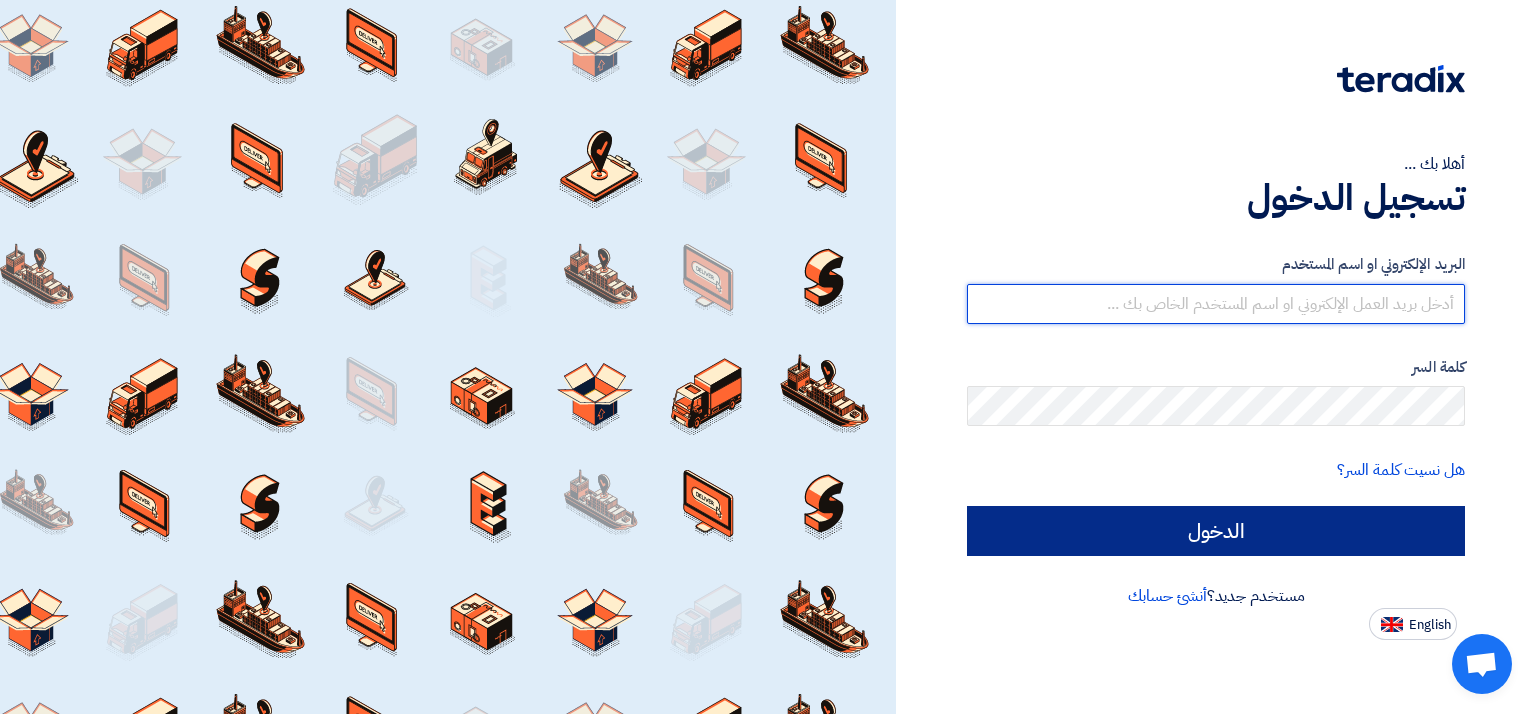 type on "[EMAIL]" 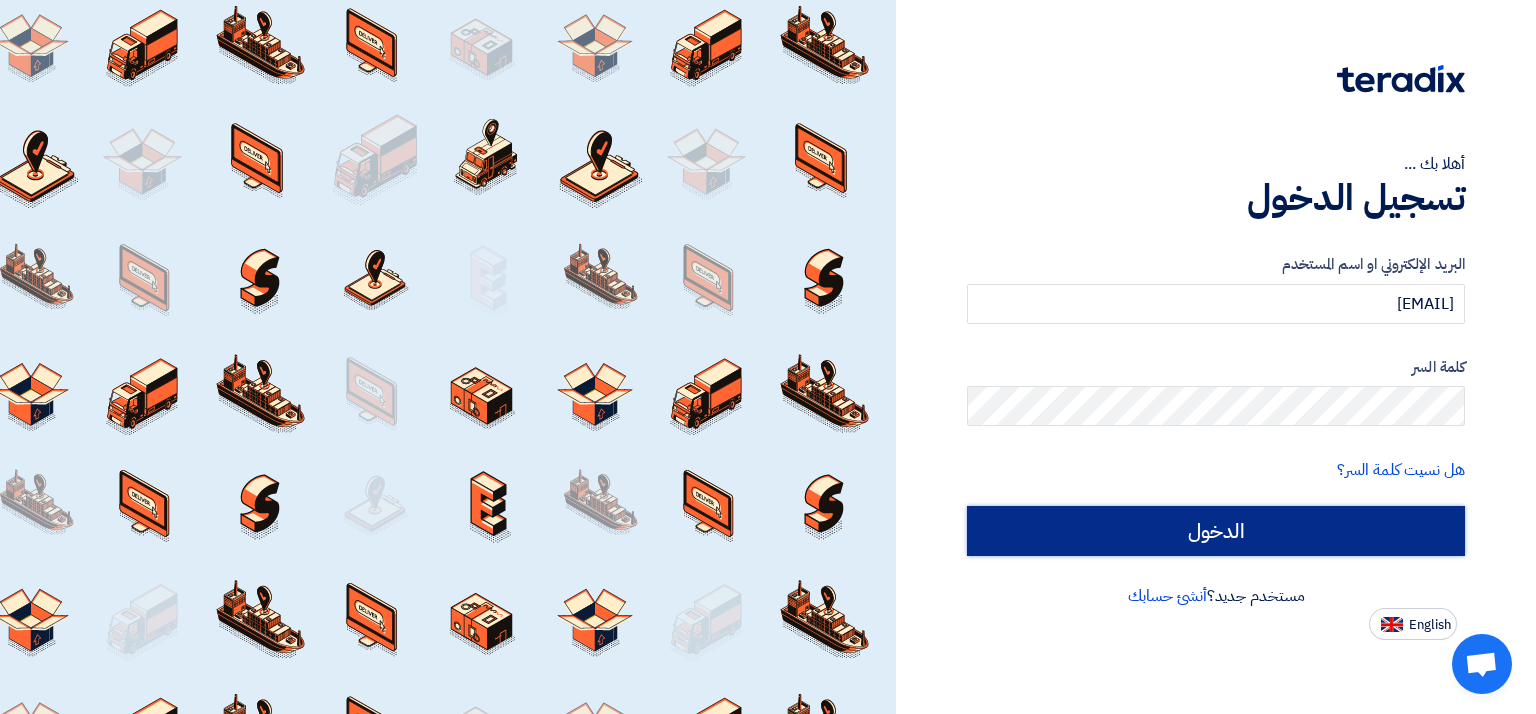 click on "الدخول" 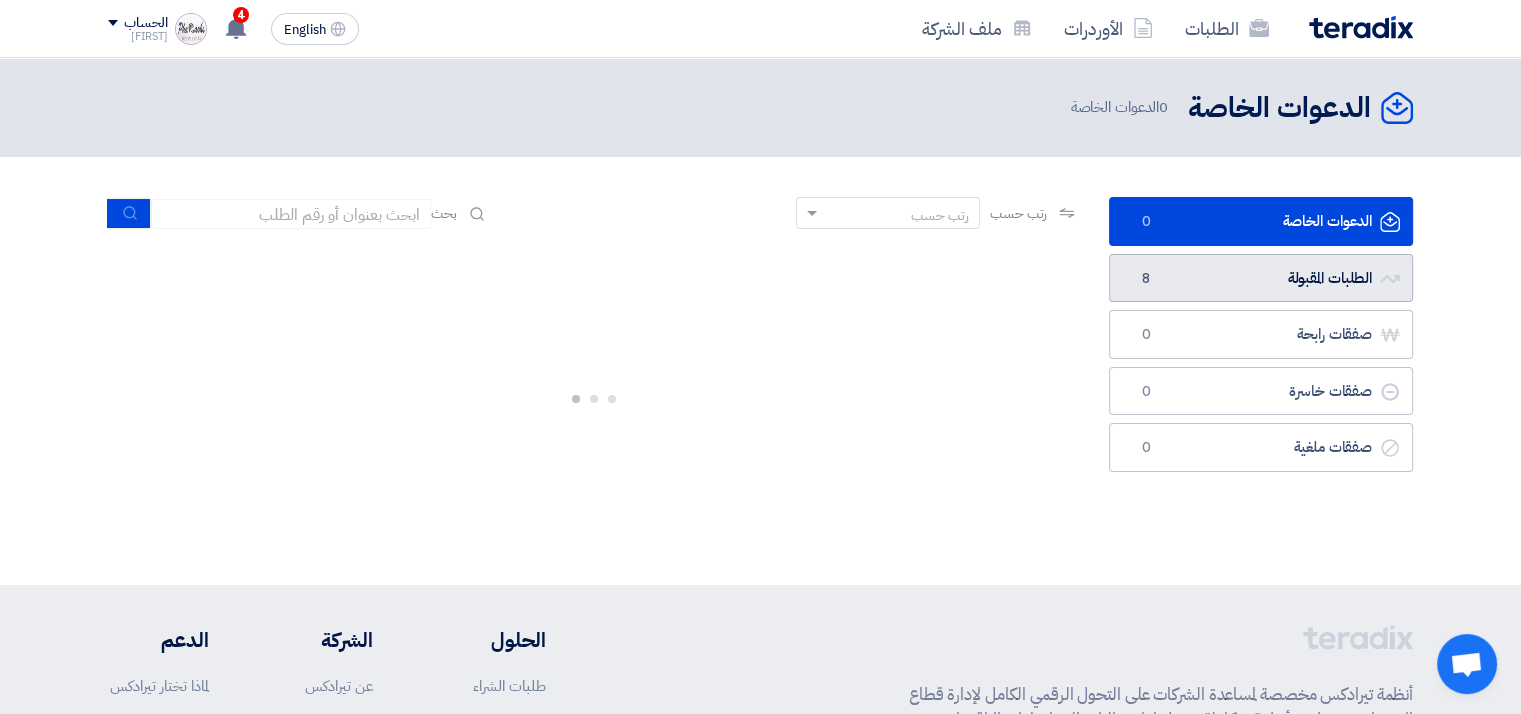 click on "الطلبات المقبولة
الطلبات المقبولة
[NUMBER]" 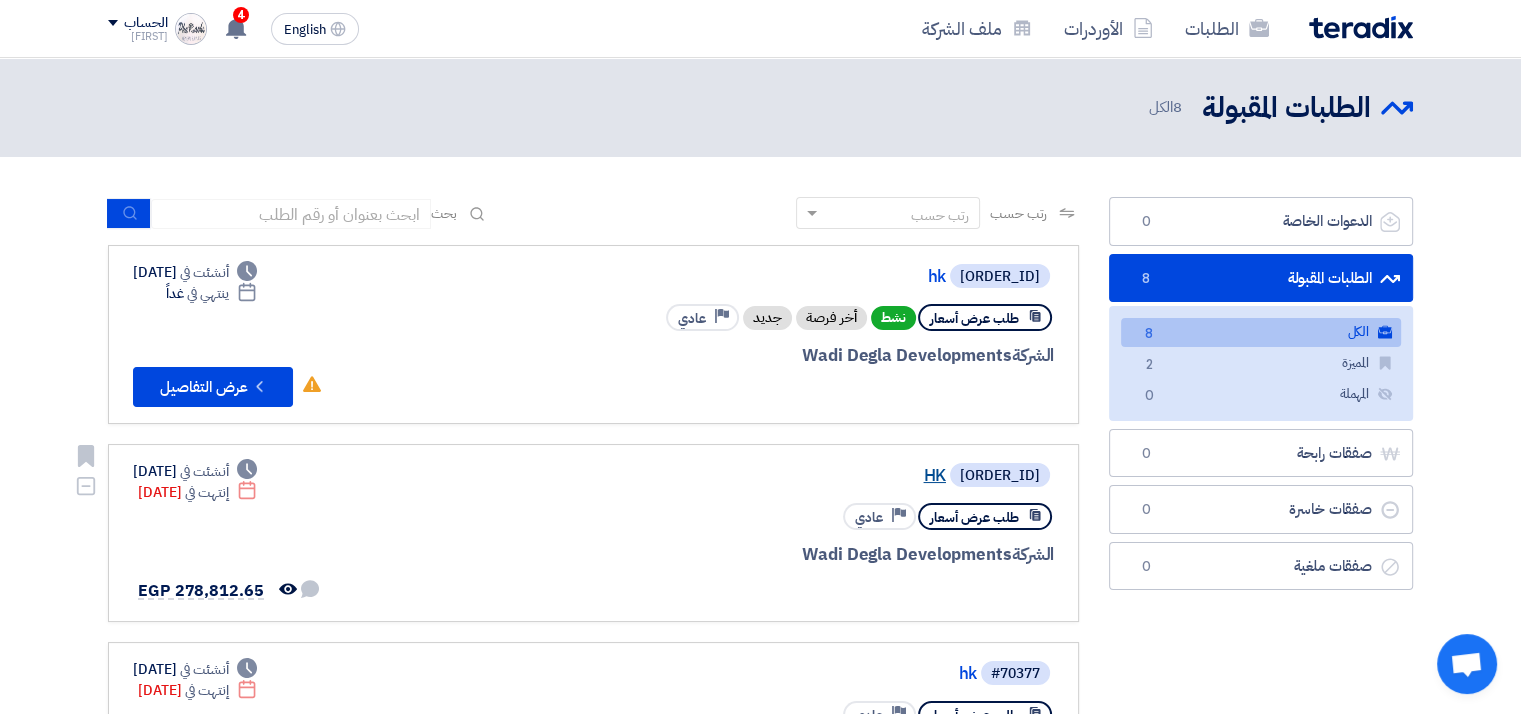 click on "HK" 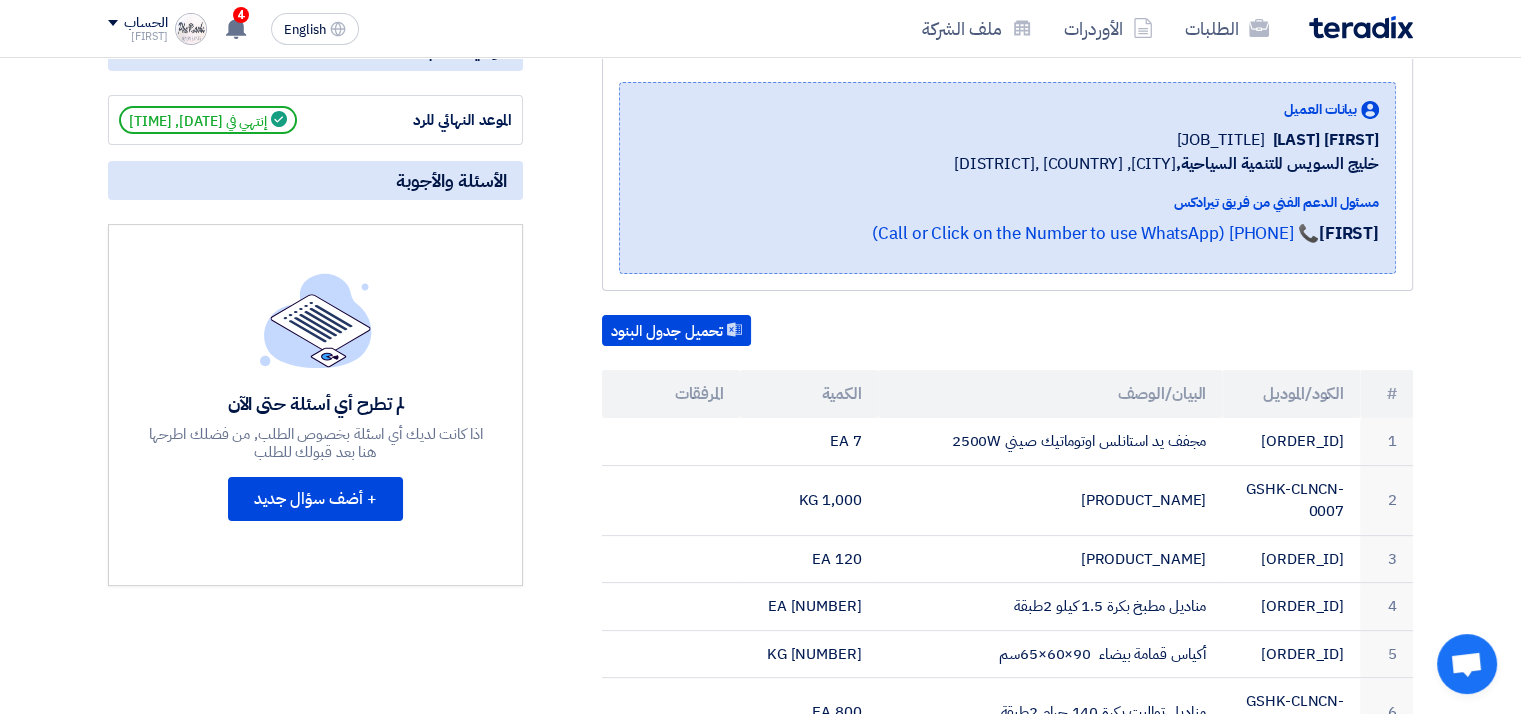 scroll, scrollTop: 306, scrollLeft: 0, axis: vertical 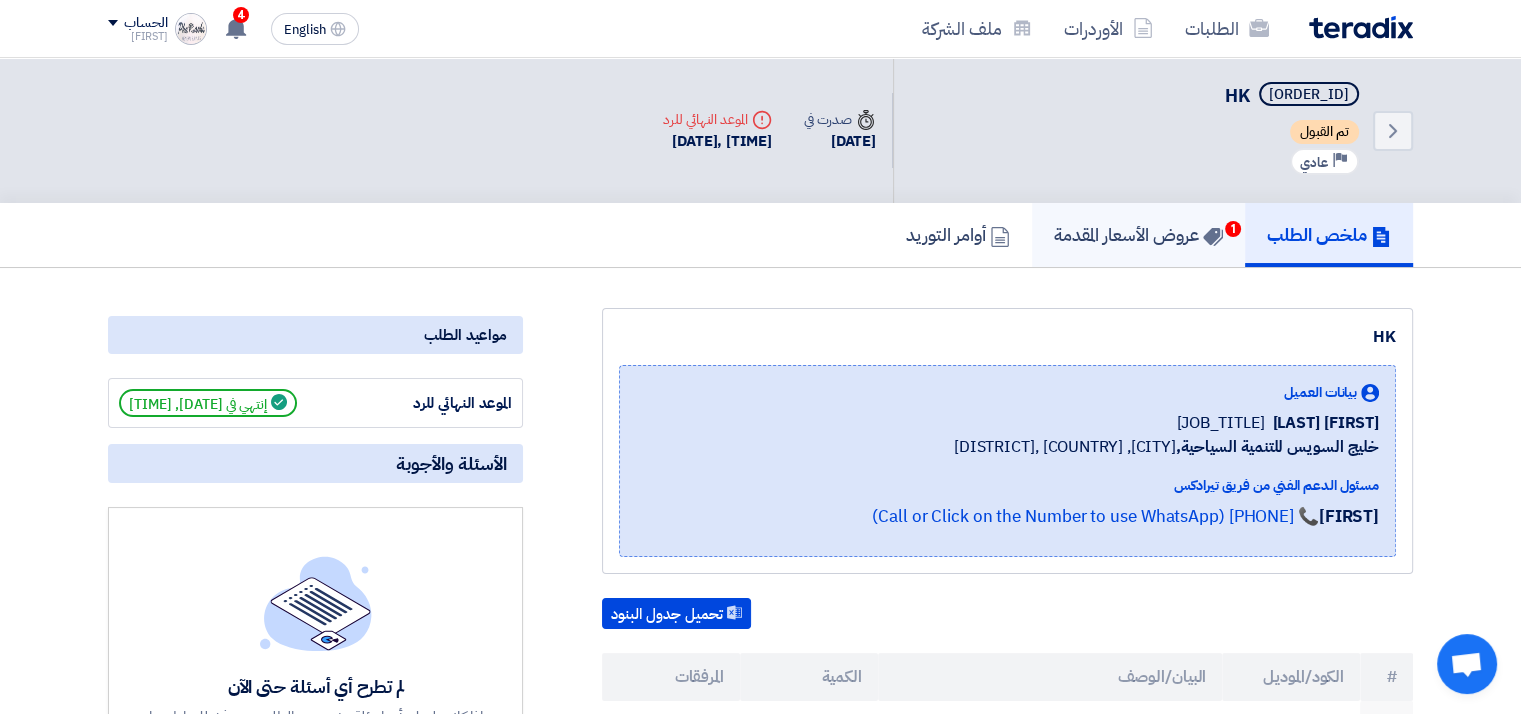click on "عروض الأسعار المقدمة
1" 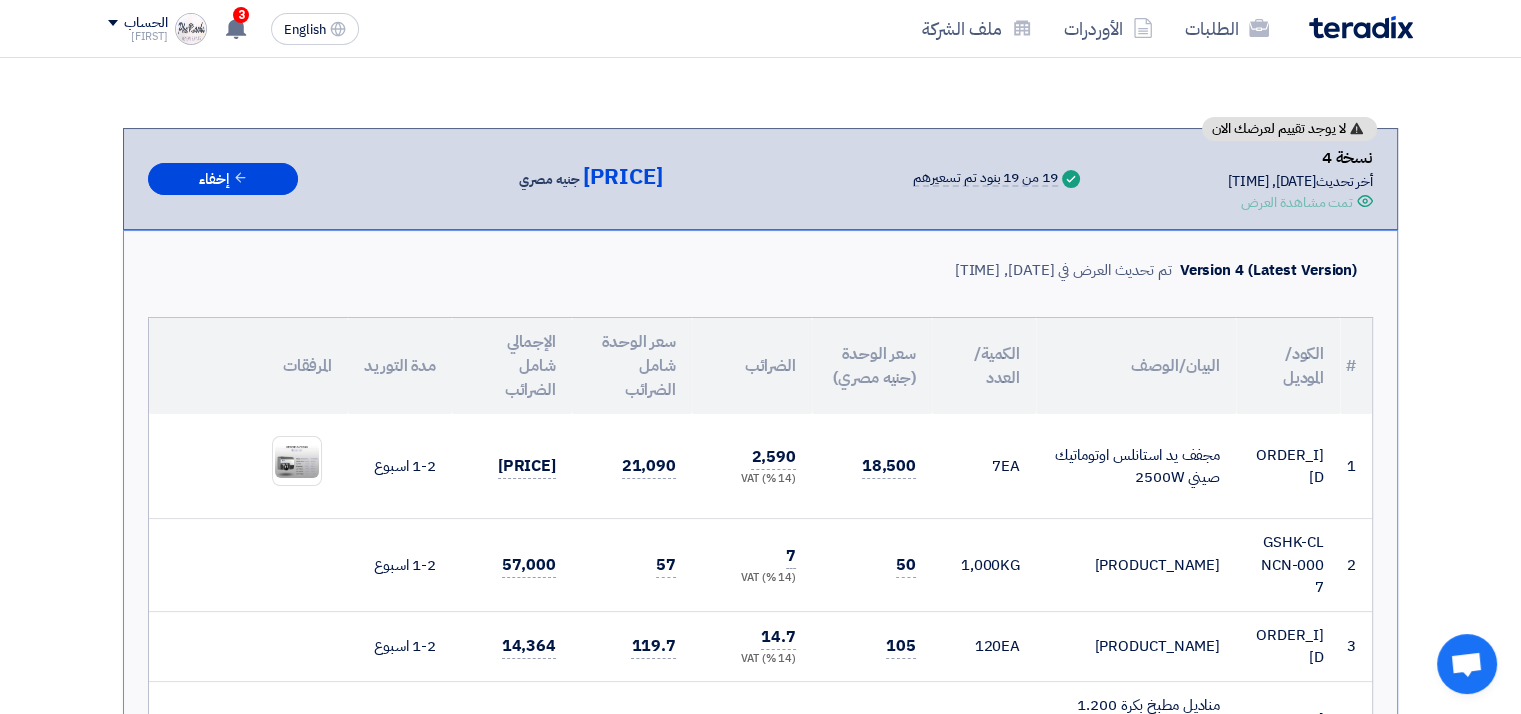 scroll, scrollTop: 232, scrollLeft: 0, axis: vertical 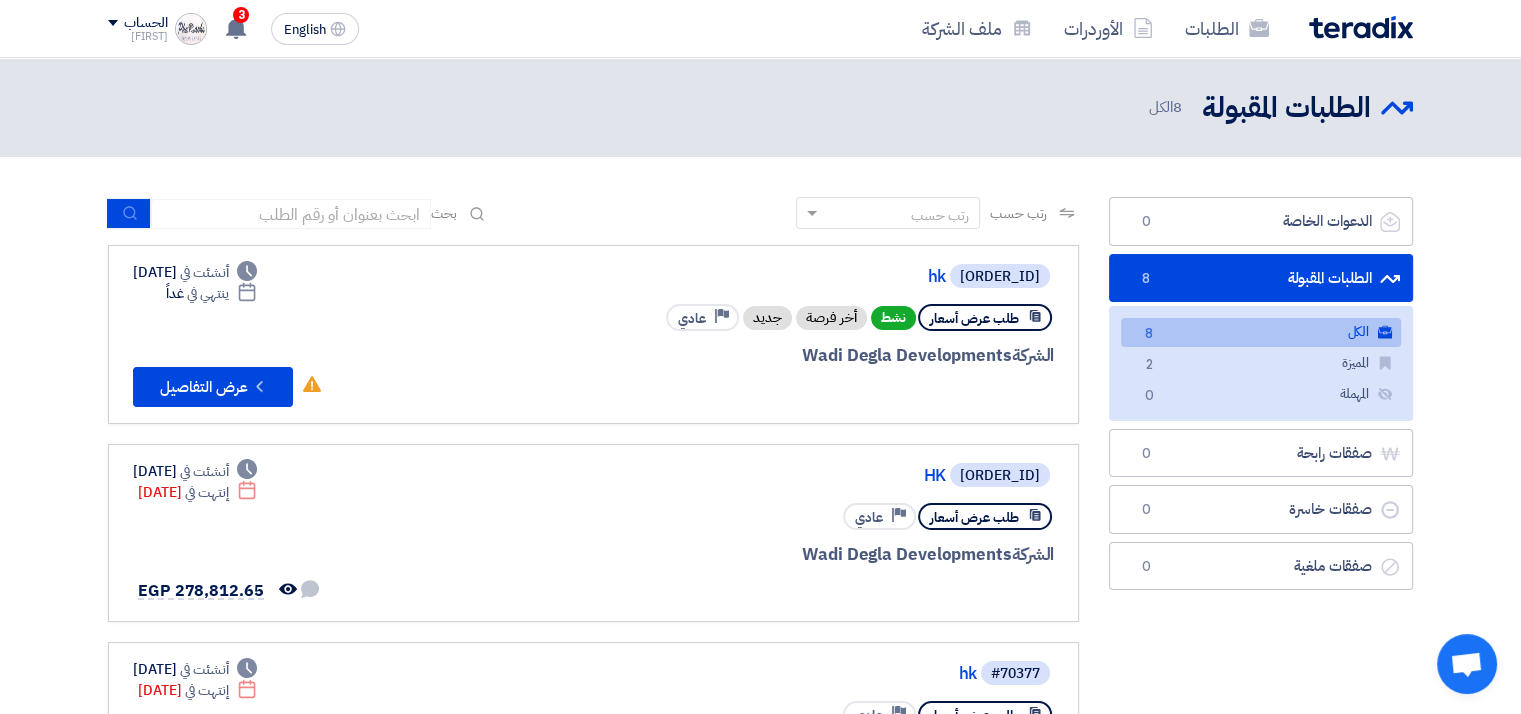 click on "8" 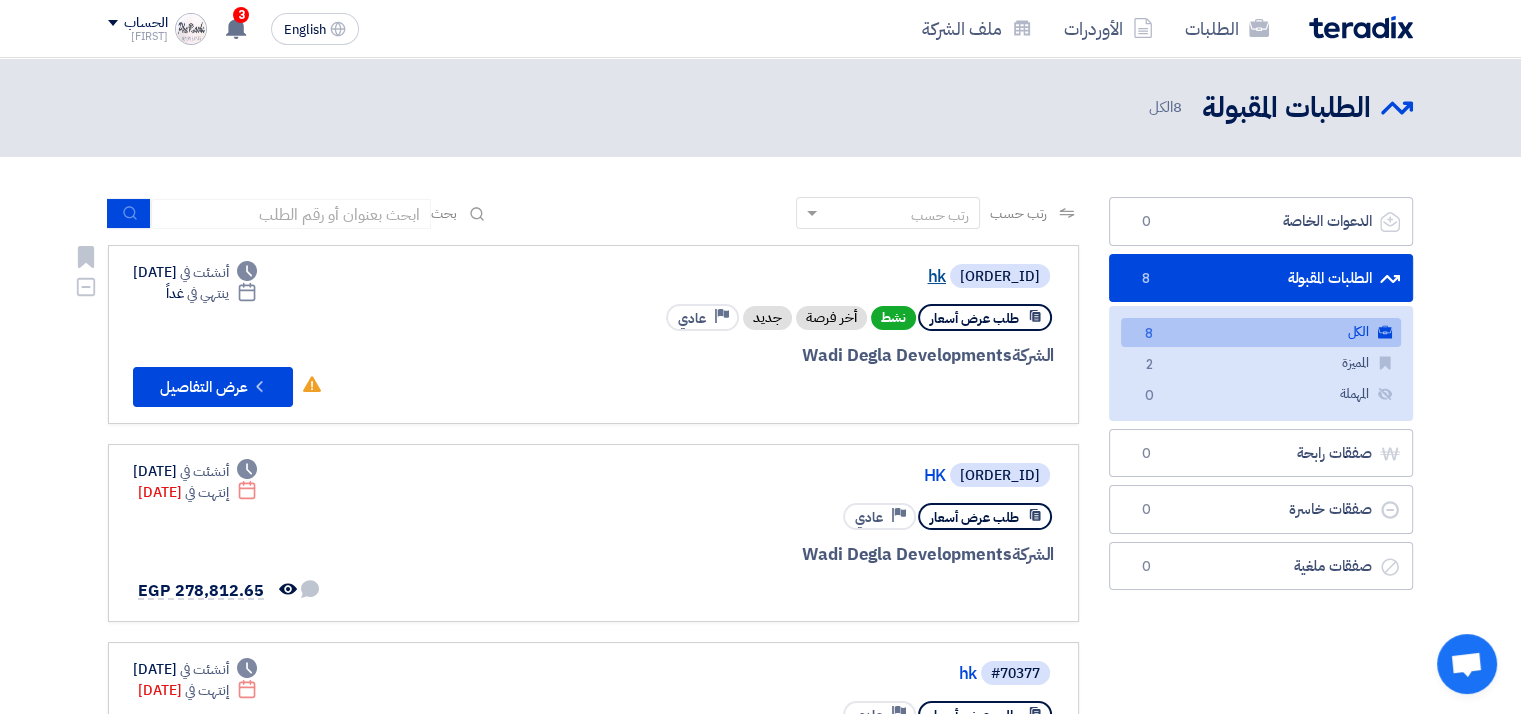 click on "hk" 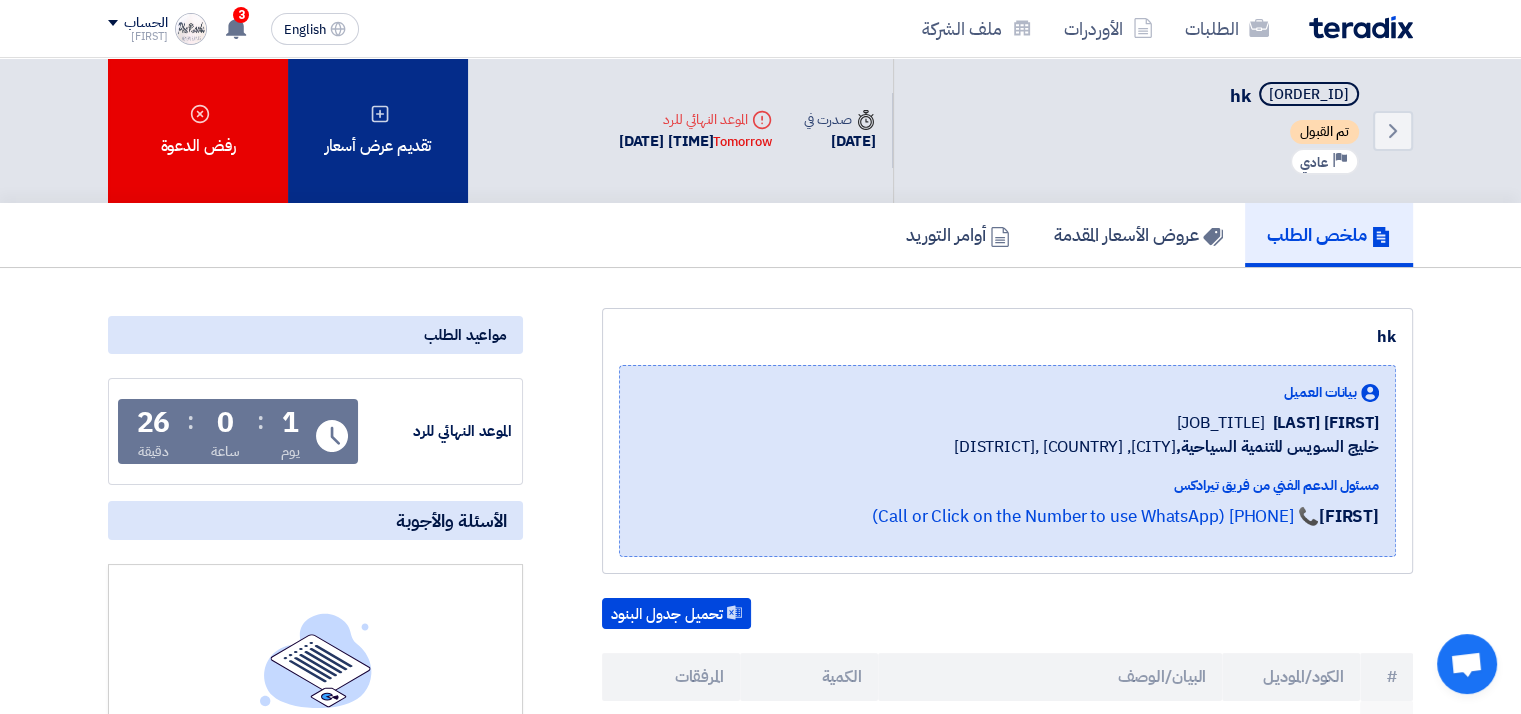 click on "تقديم عرض أسعار" 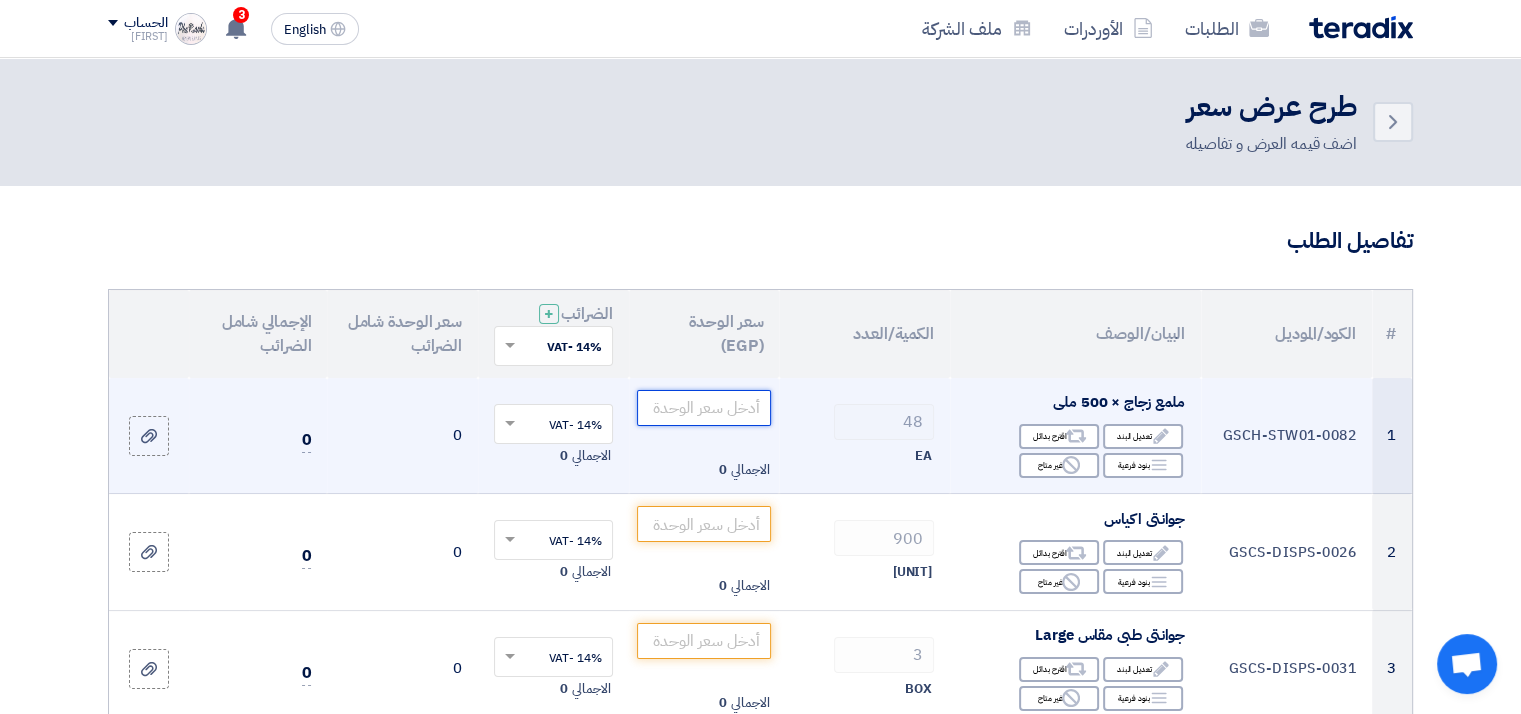click 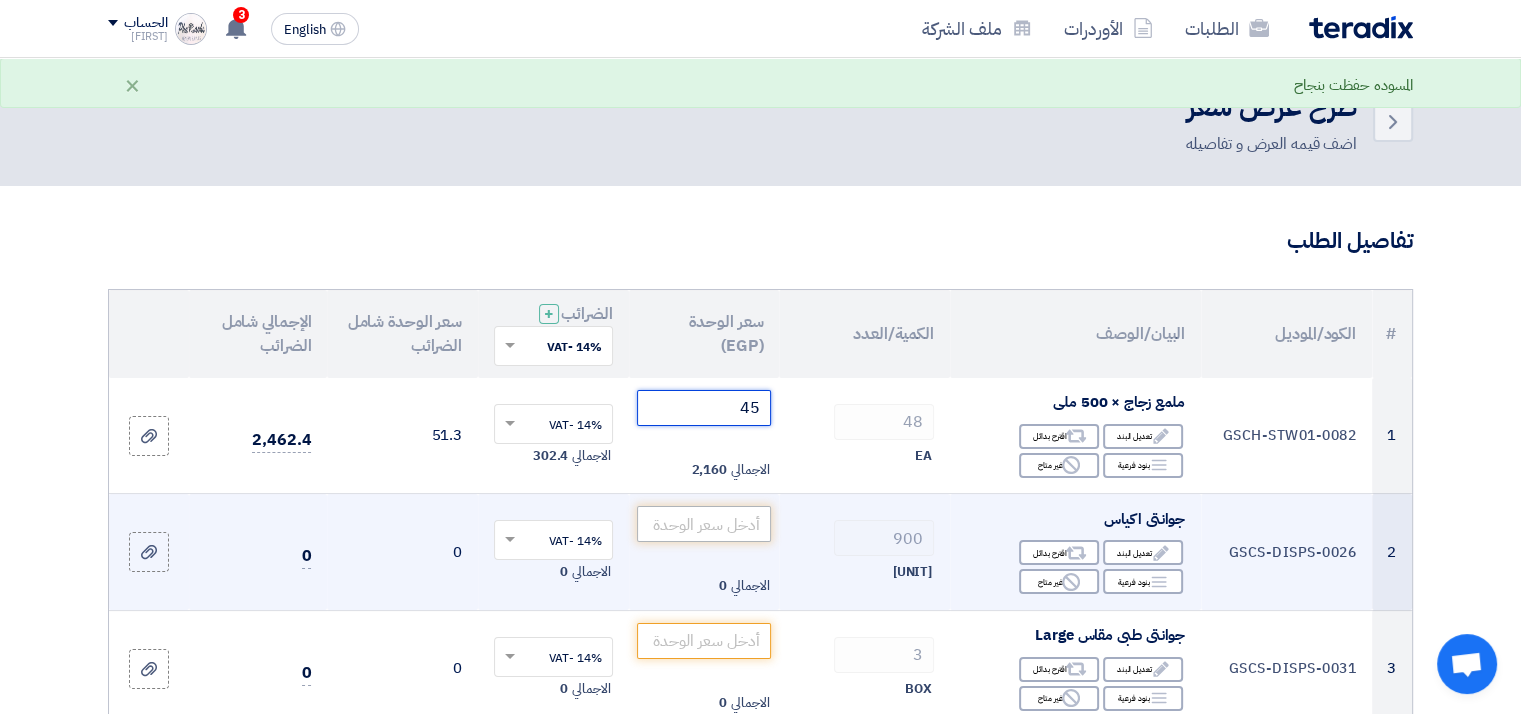 type on "45" 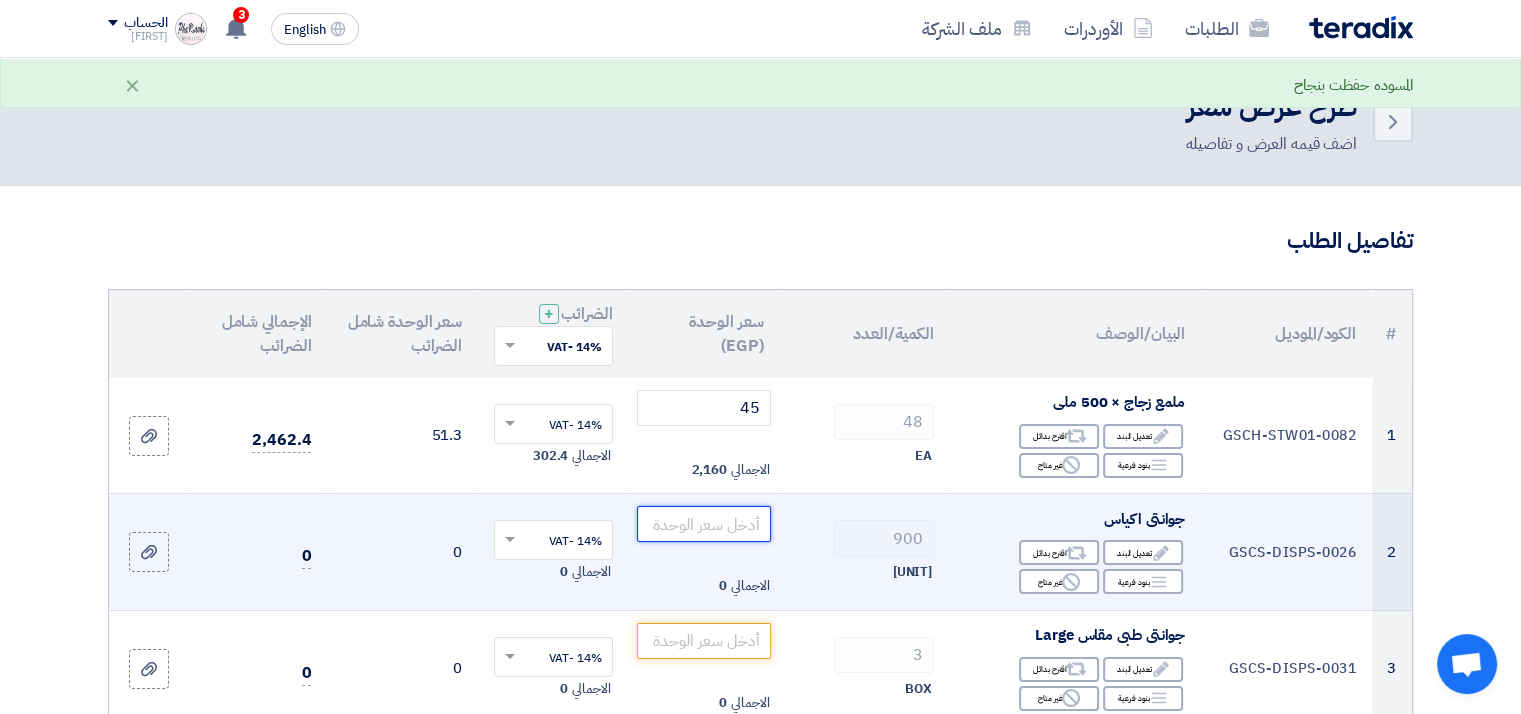 click 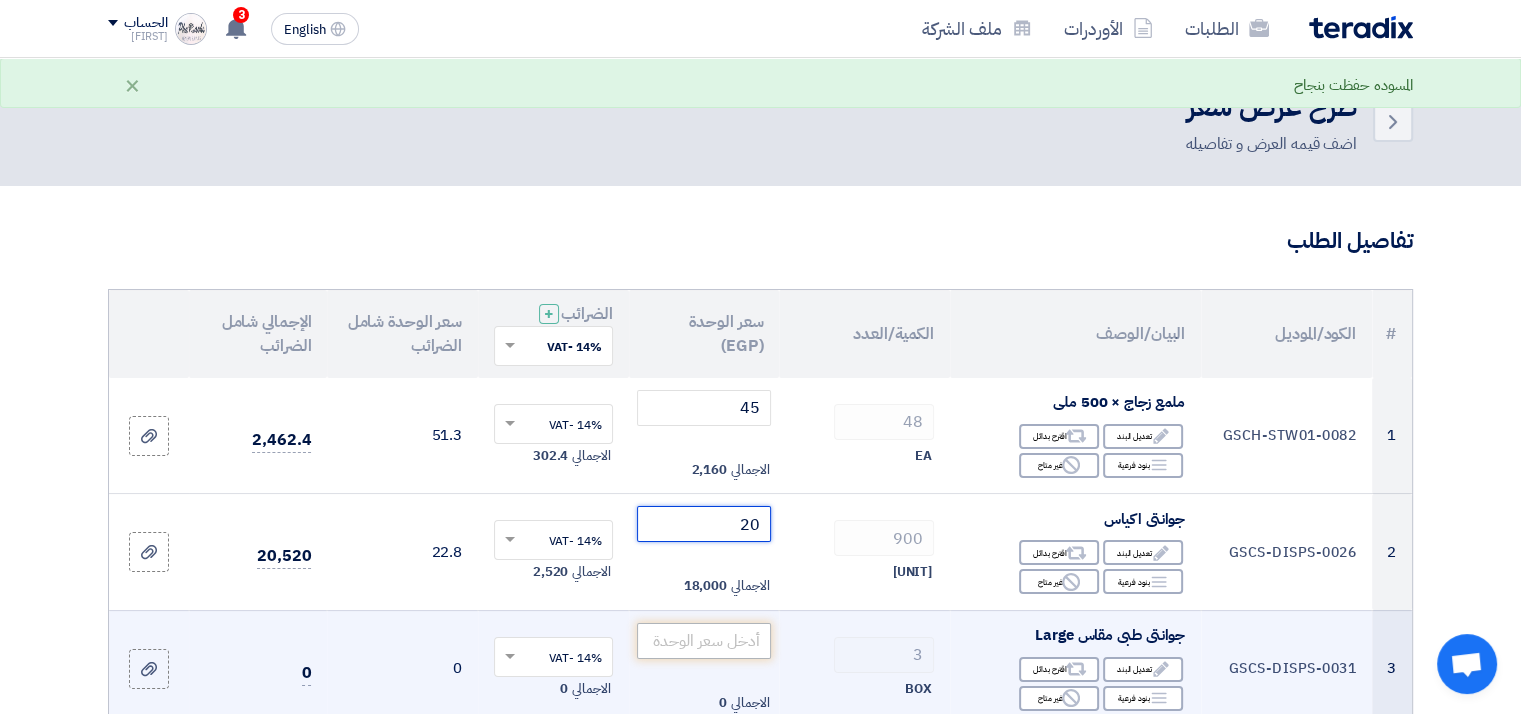 type on "20" 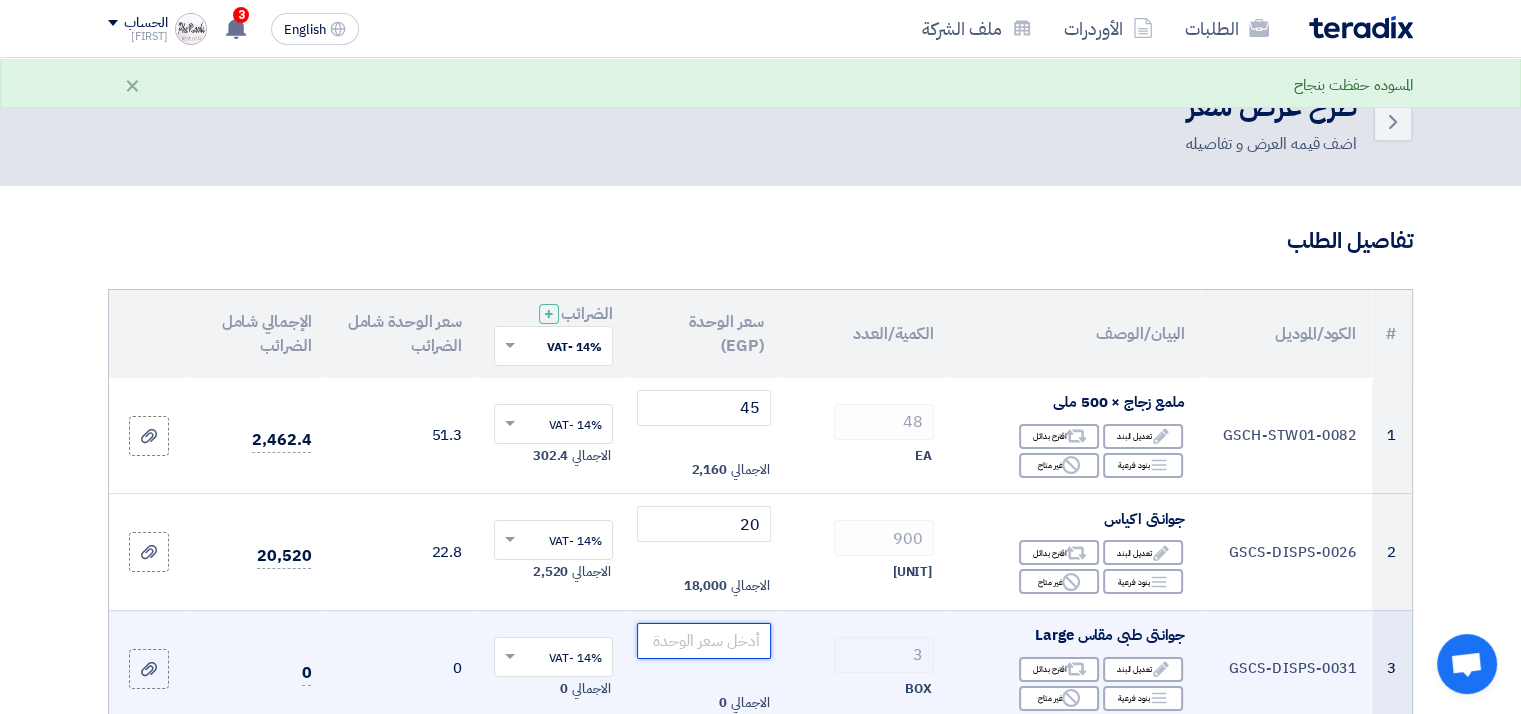 click 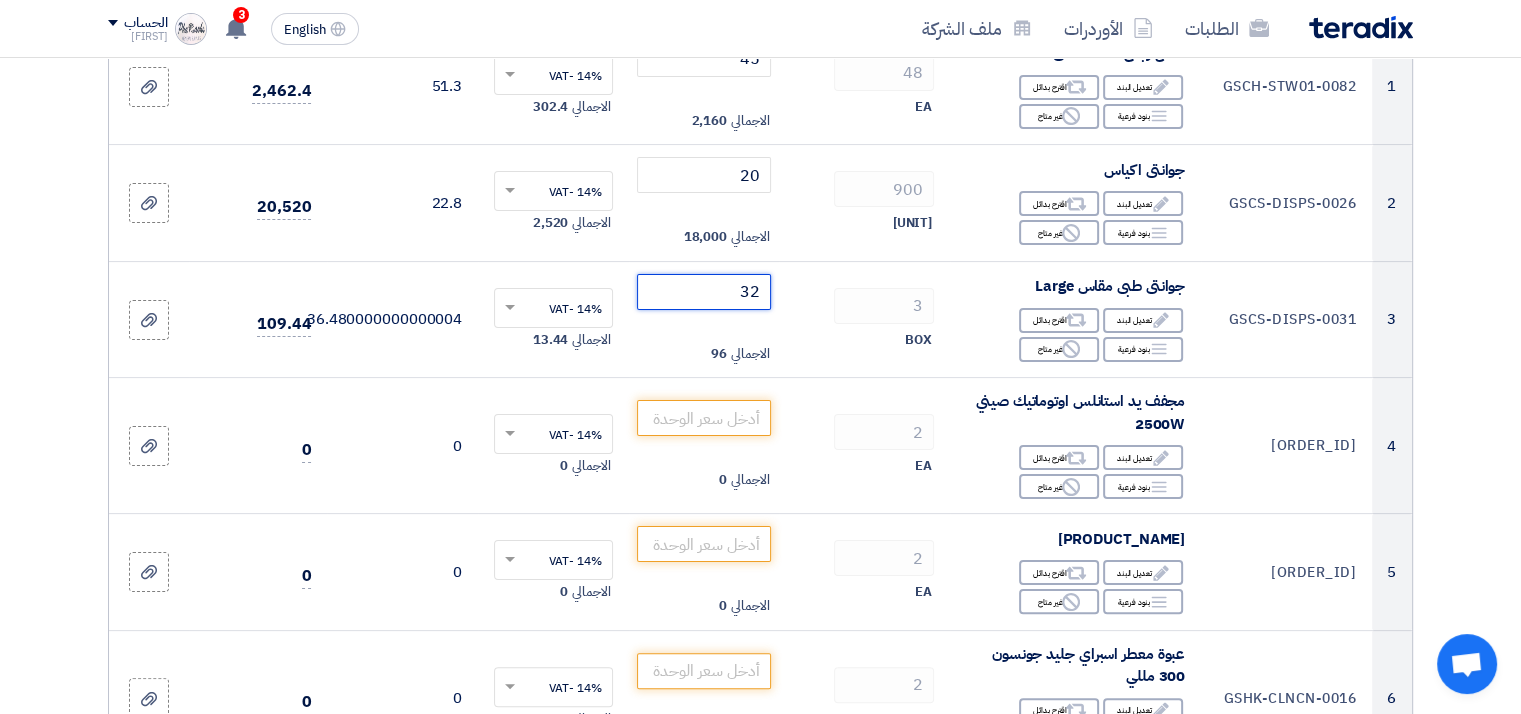 scroll, scrollTop: 356, scrollLeft: 0, axis: vertical 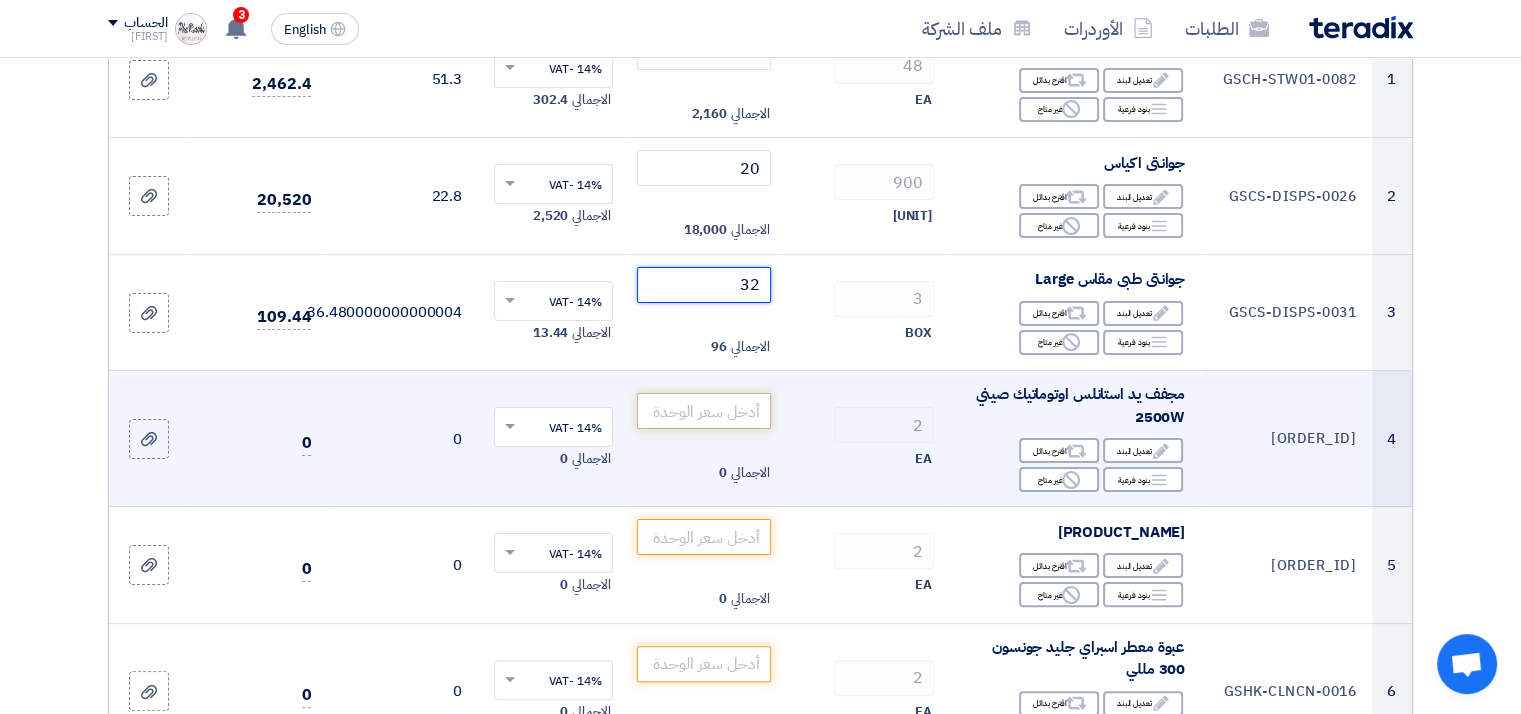 type on "32" 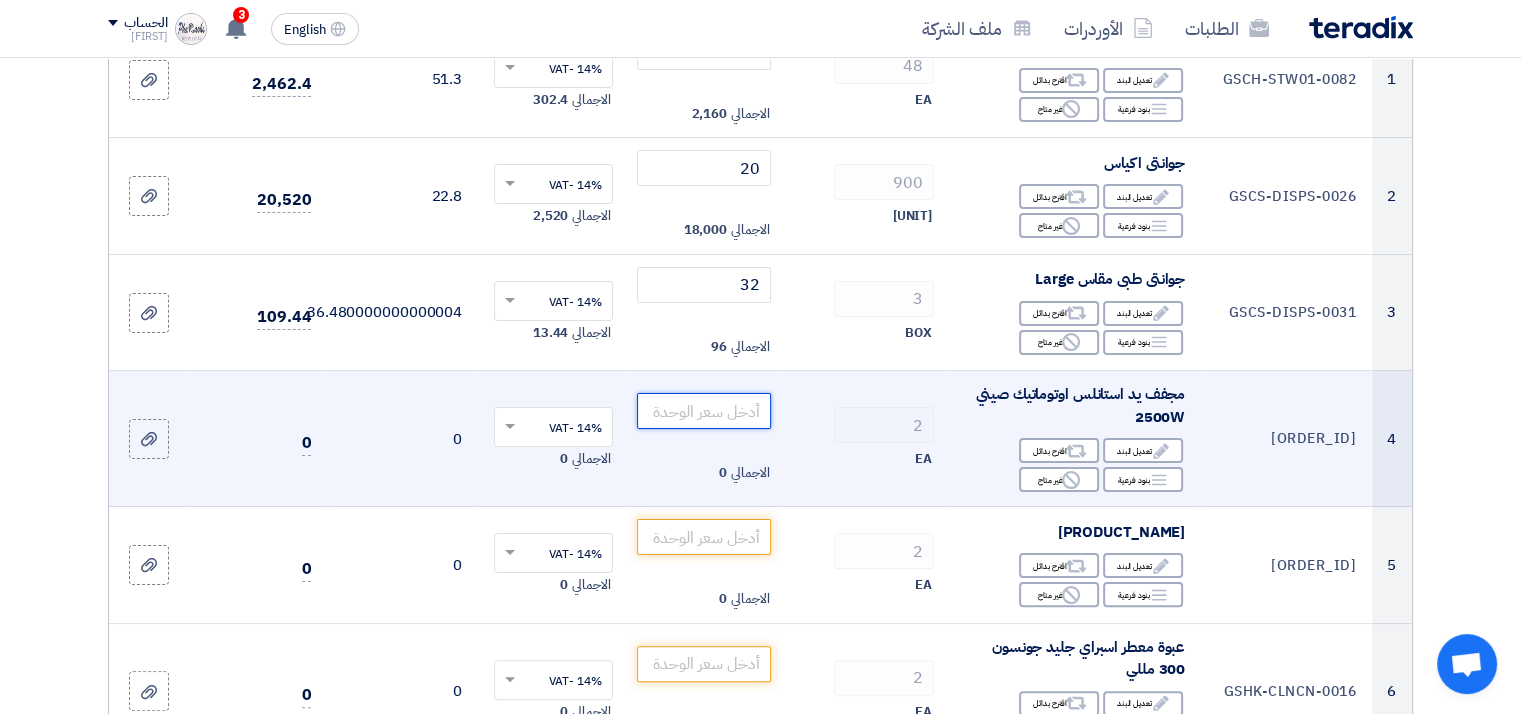click 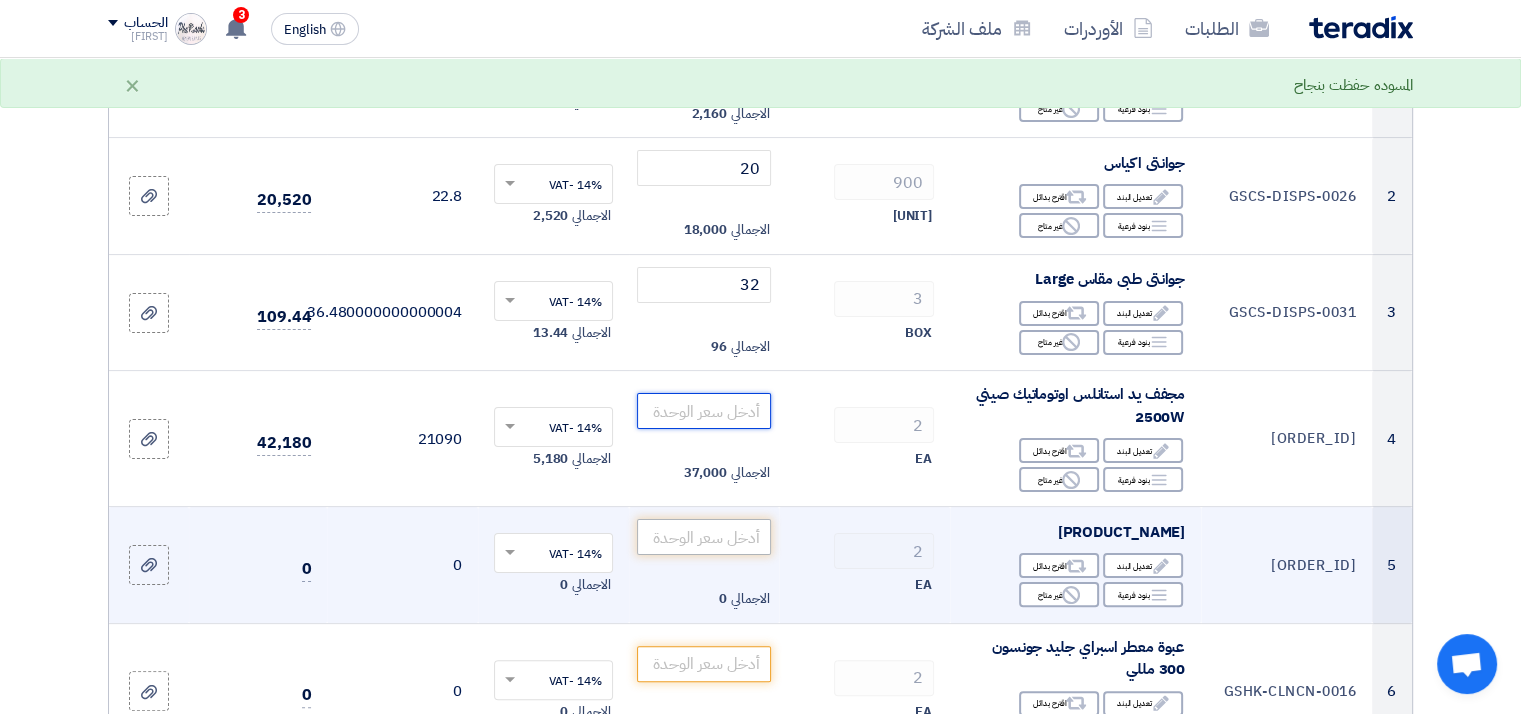 type on "[NUMBER]" 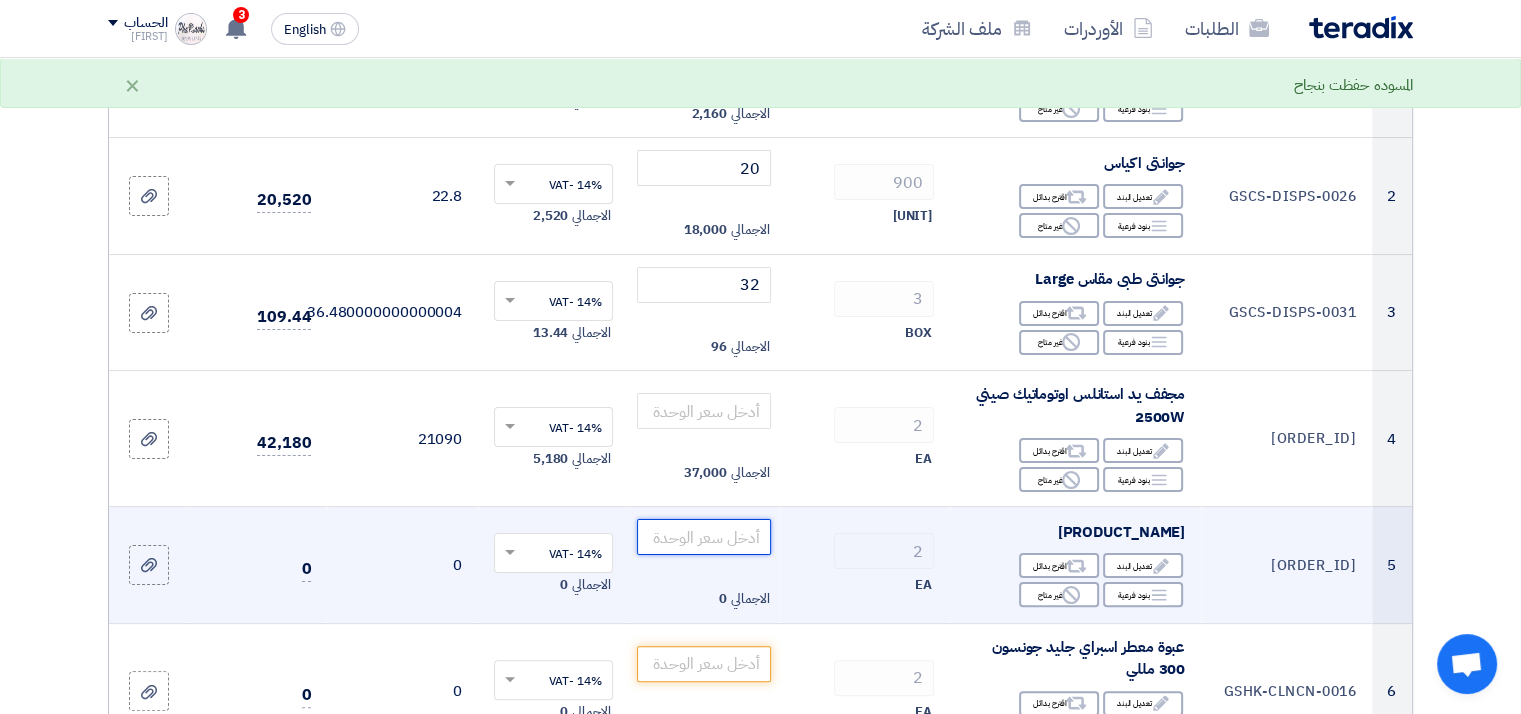 click 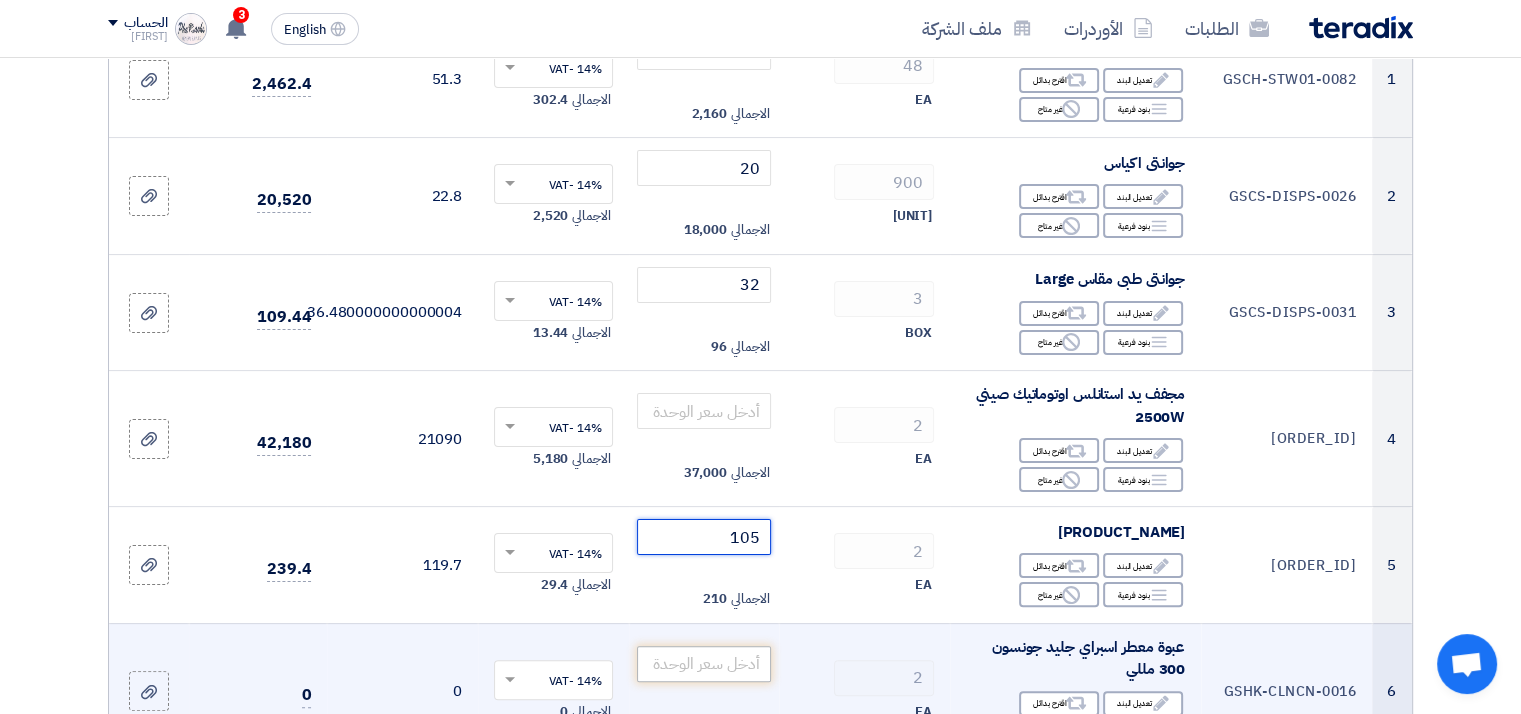 type on "105" 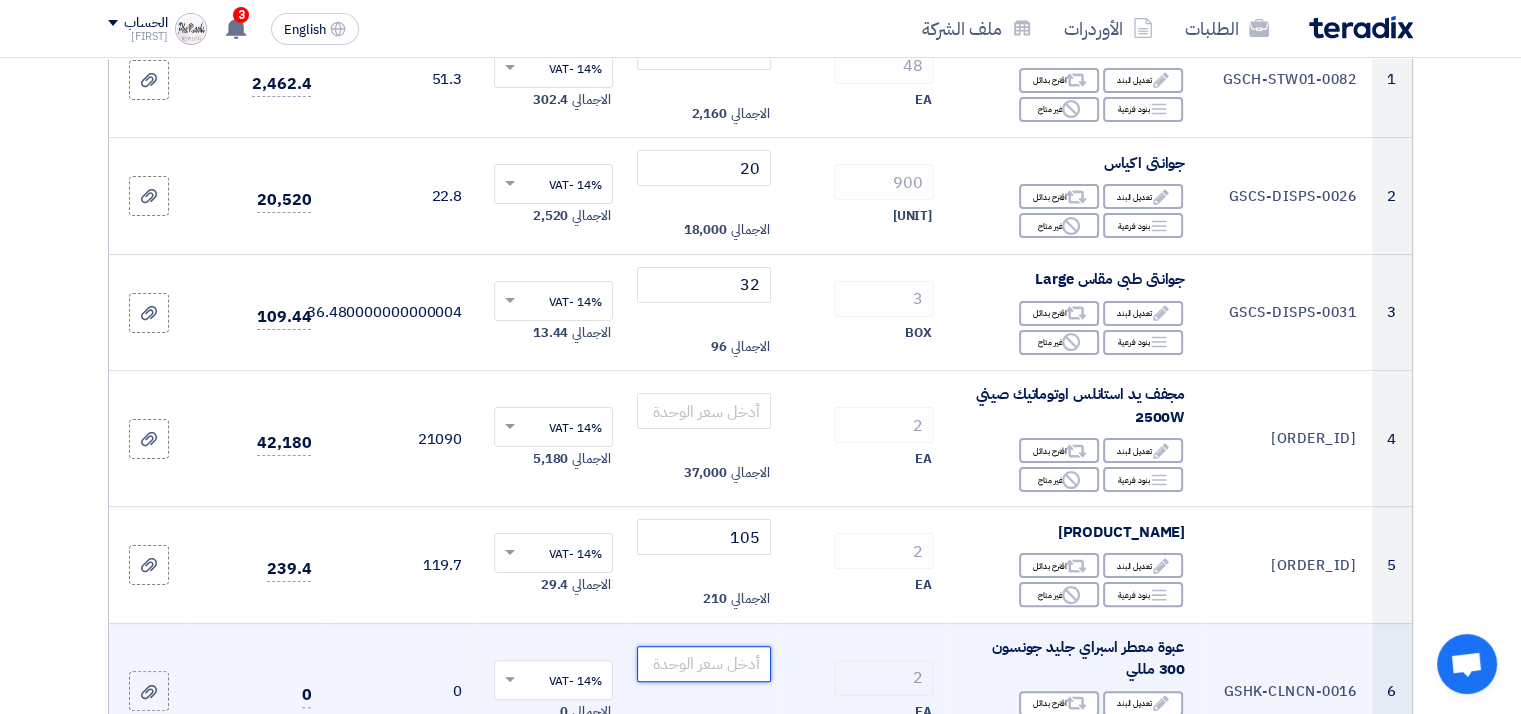 click 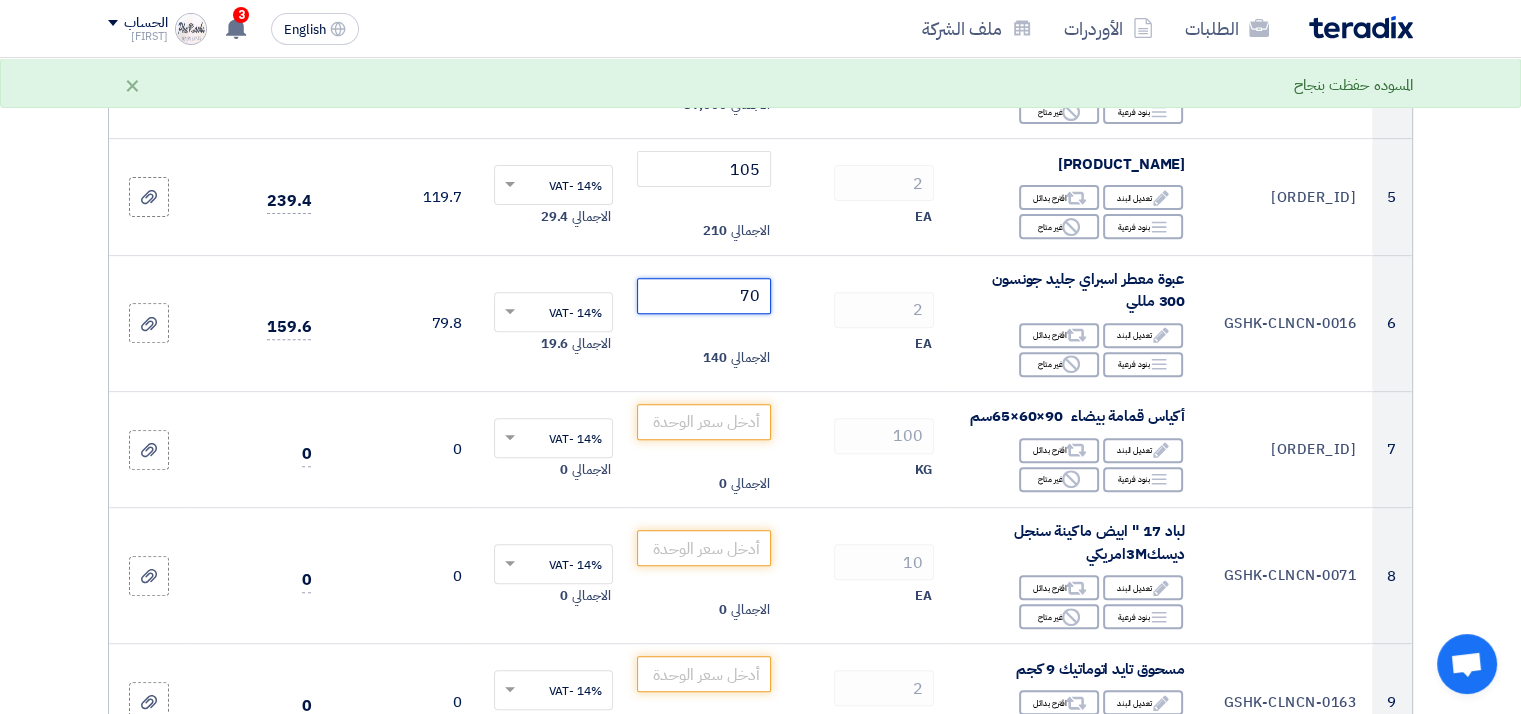 scroll, scrollTop: 738, scrollLeft: 0, axis: vertical 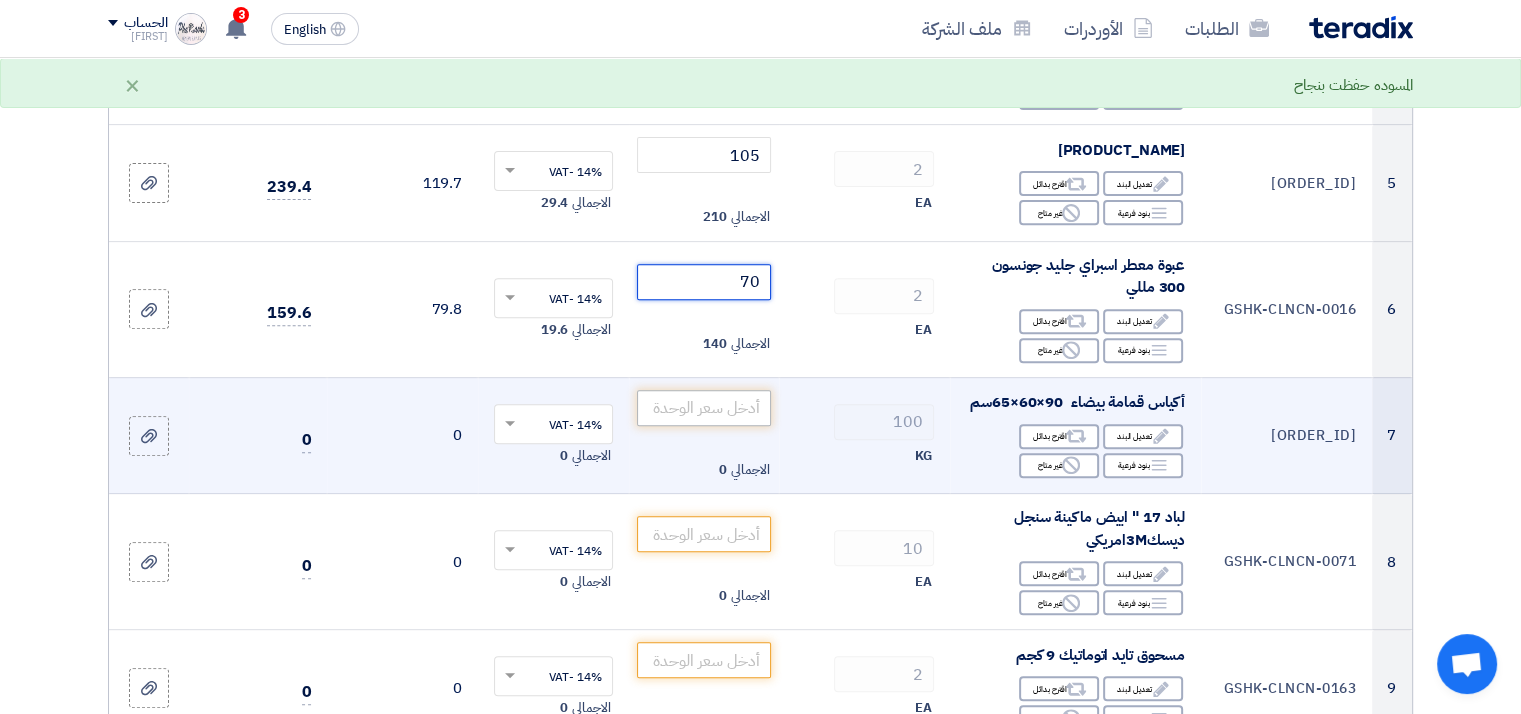 type on "70" 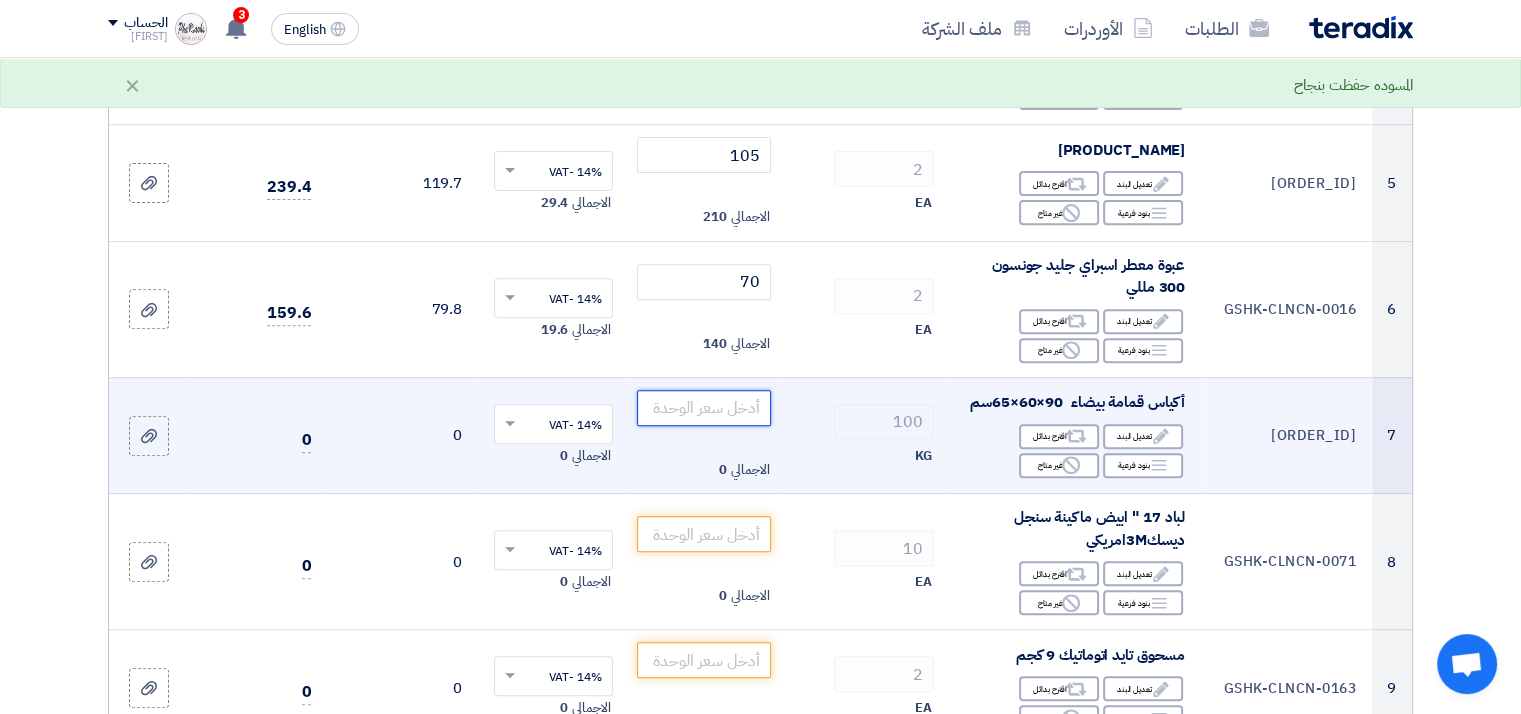 click 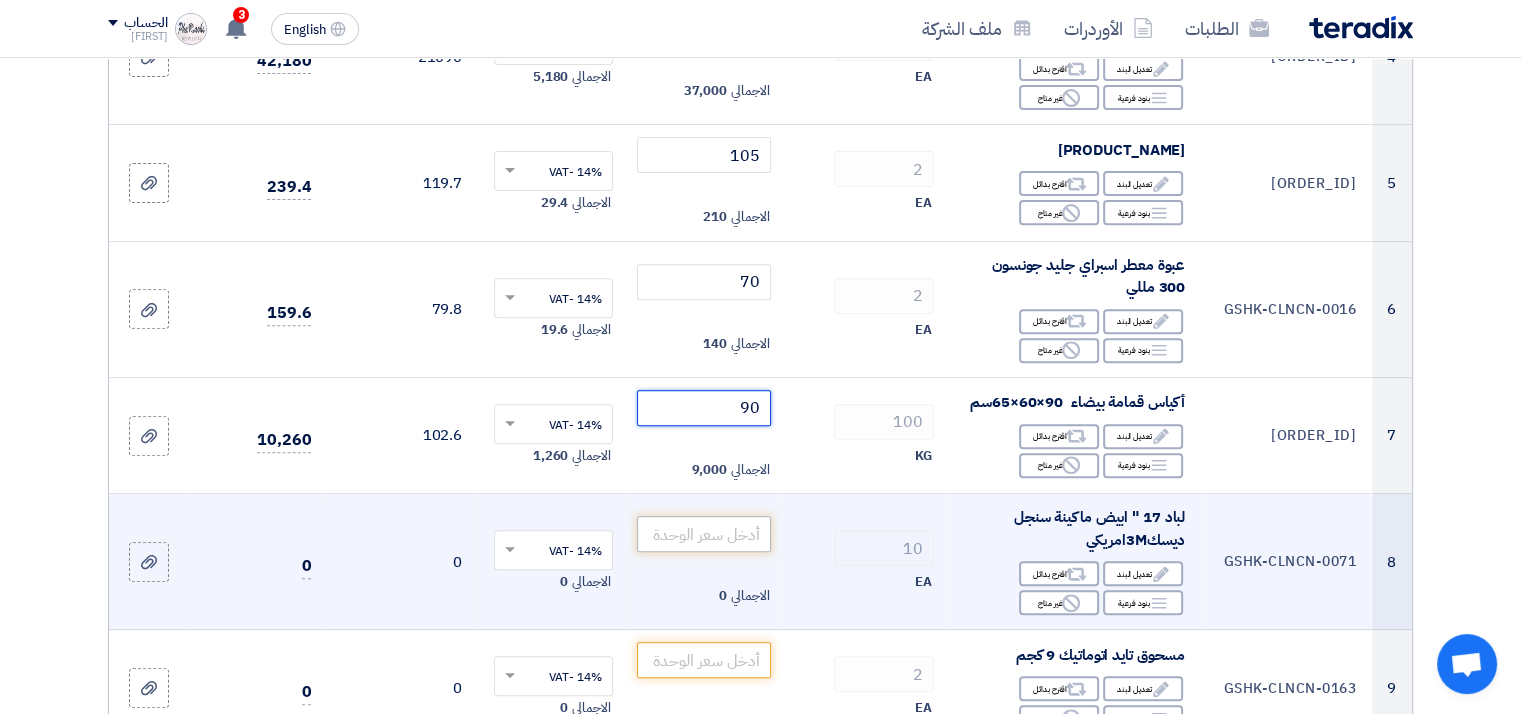 type on "90" 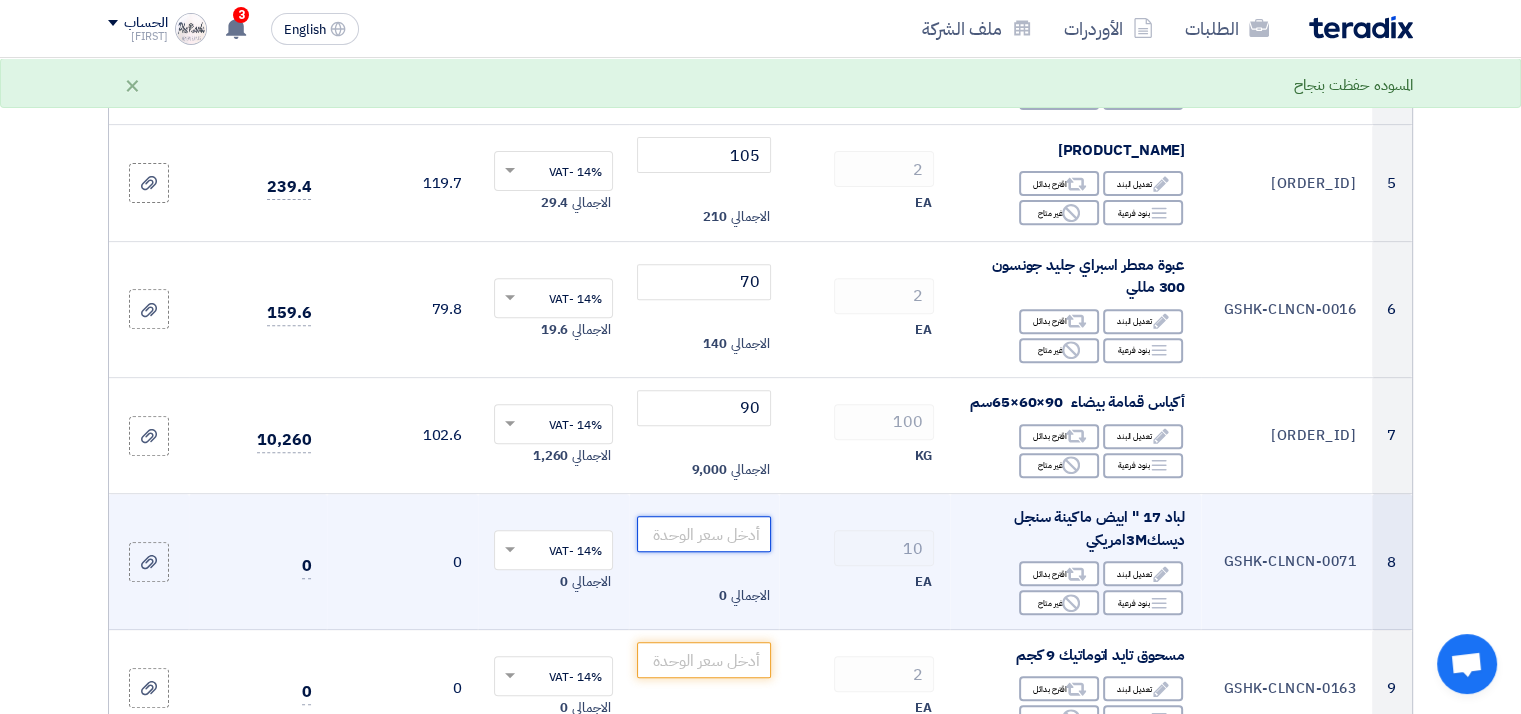 click 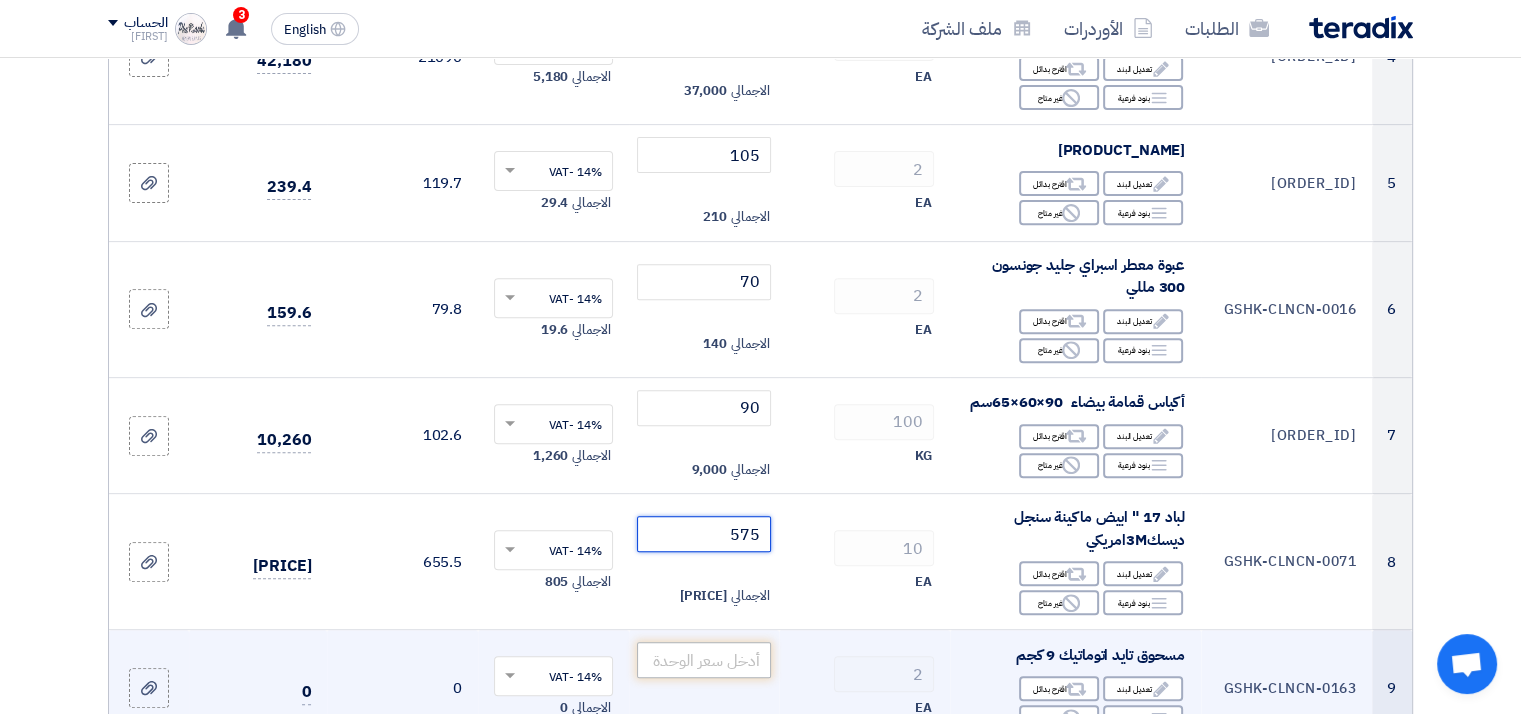 type on "575" 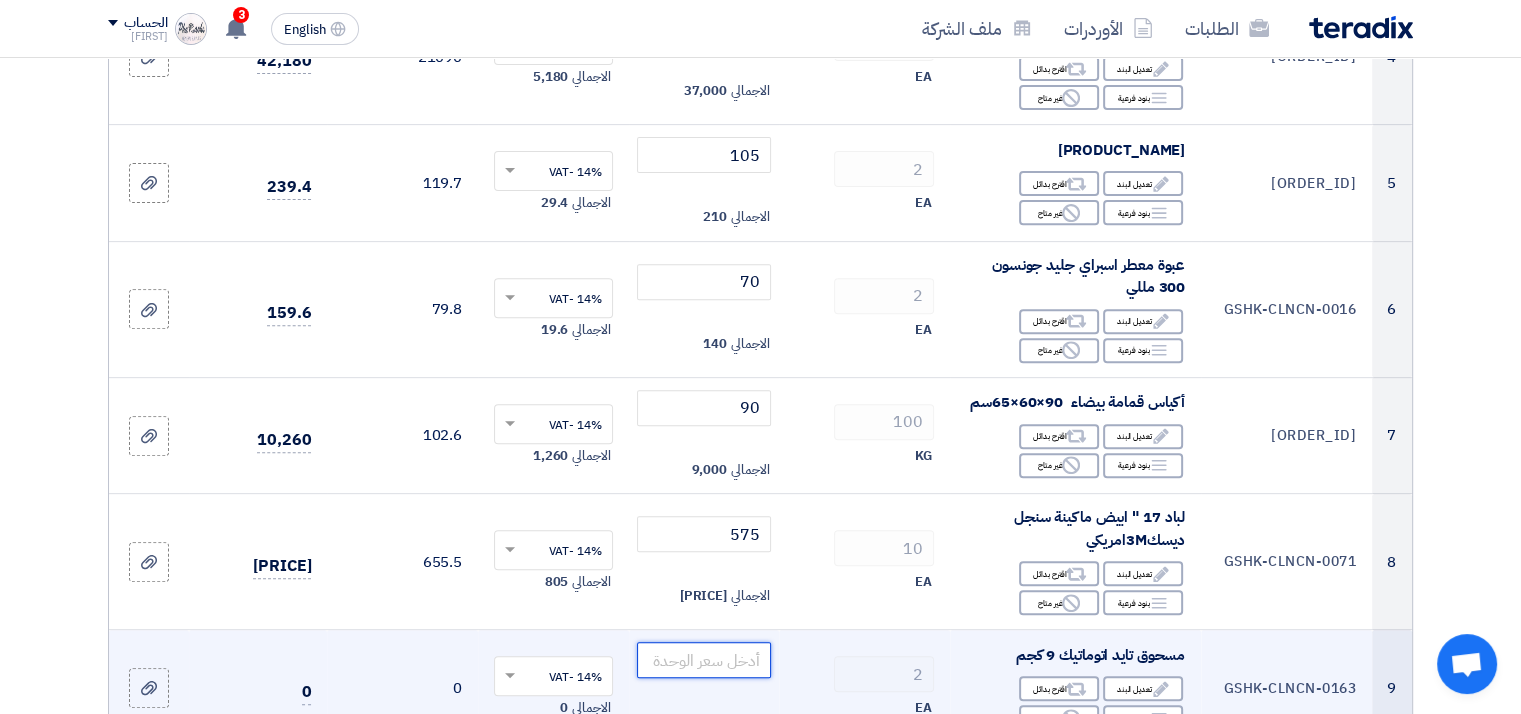 click 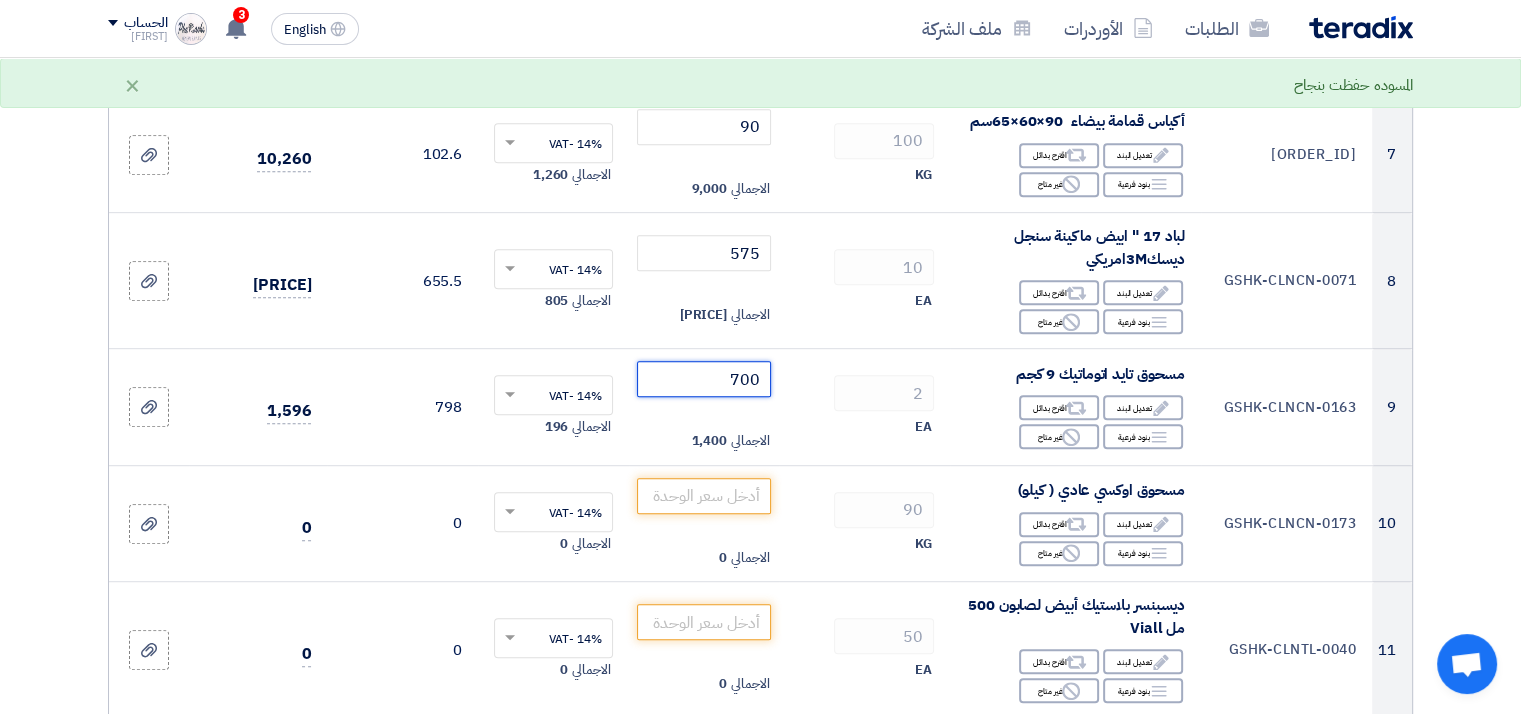 scroll, scrollTop: 1030, scrollLeft: 0, axis: vertical 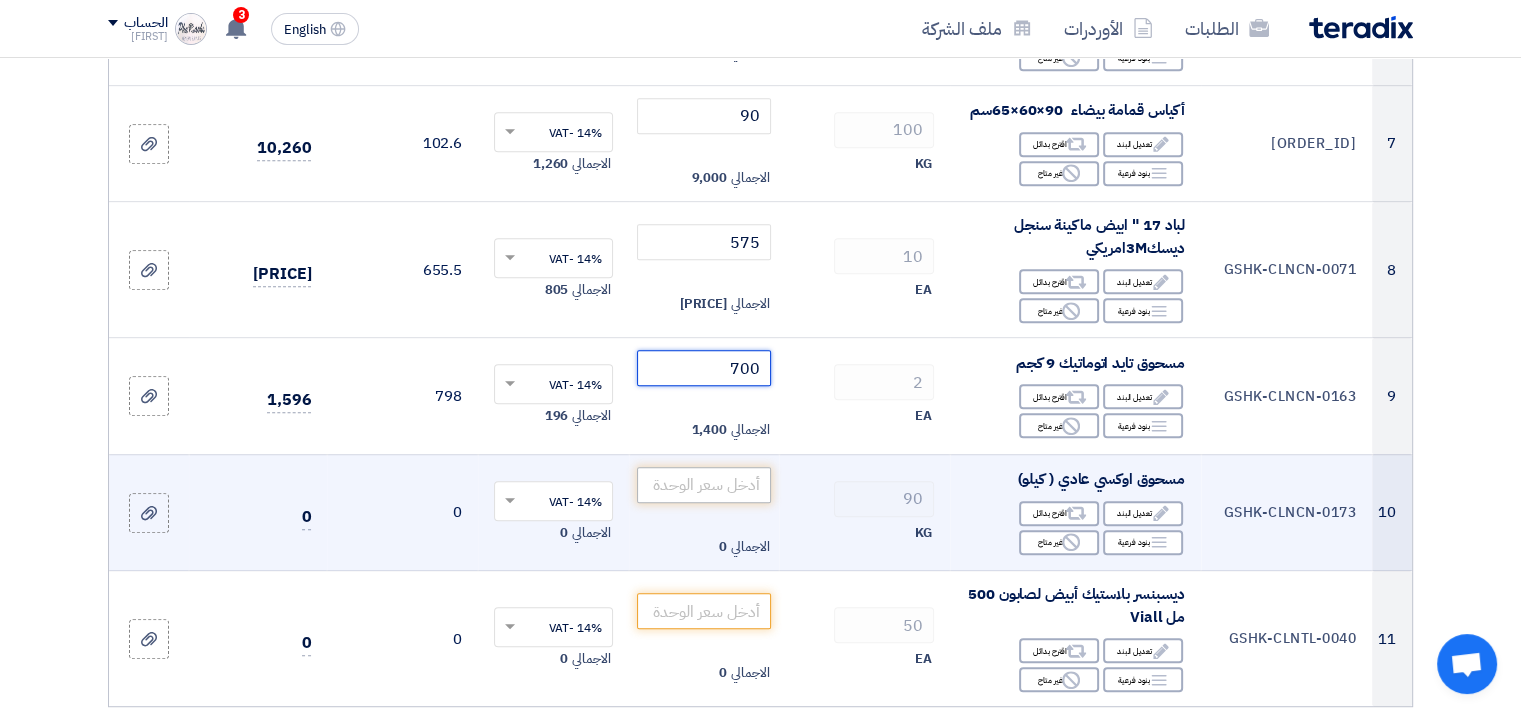 type on "700" 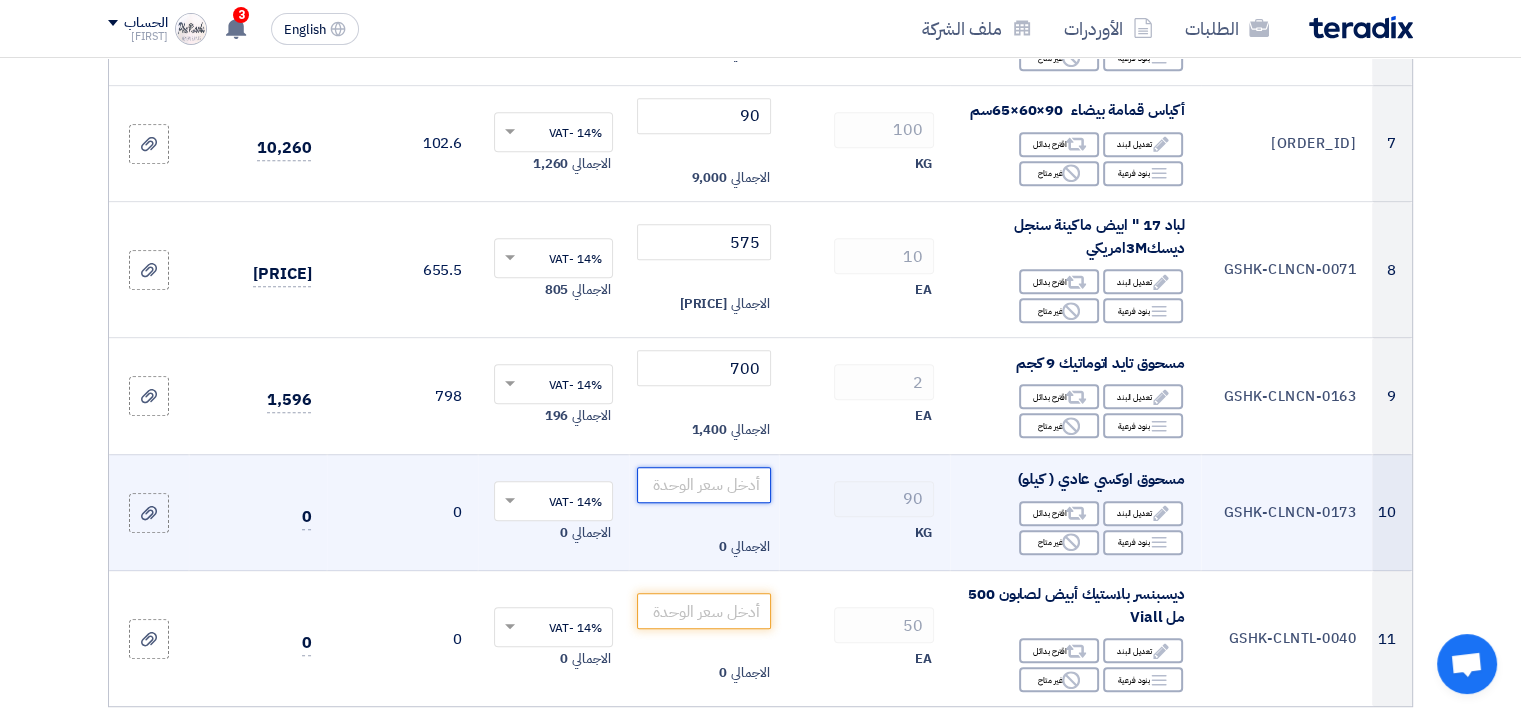 click 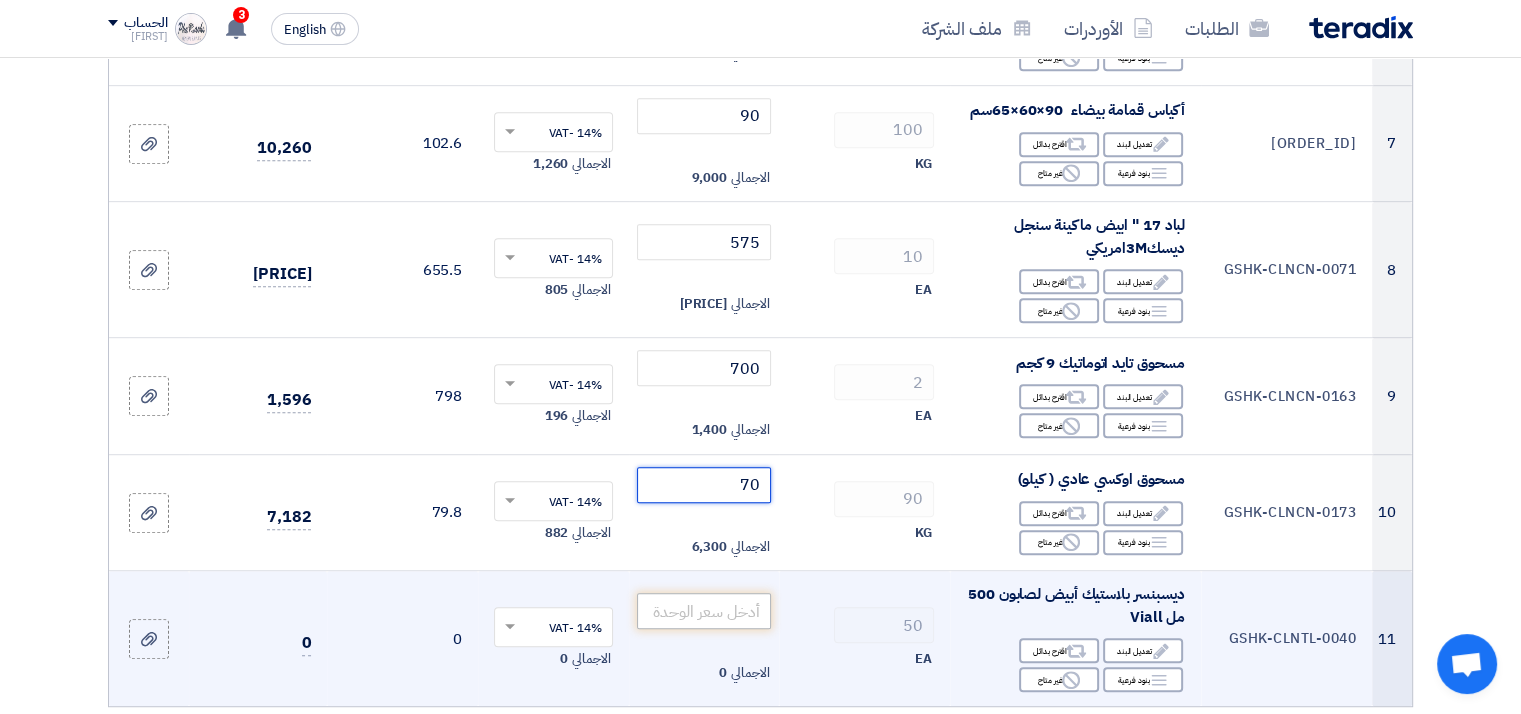 type on "70" 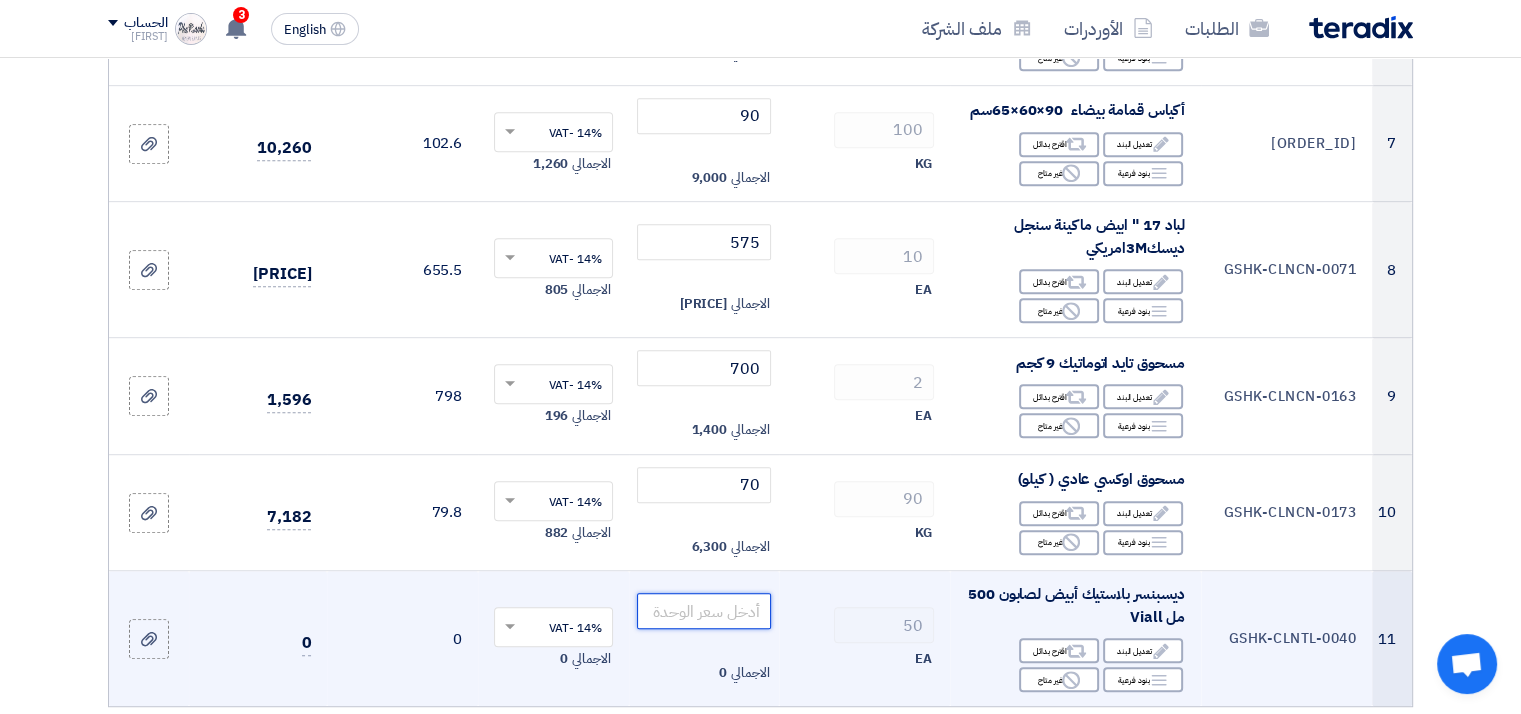 click 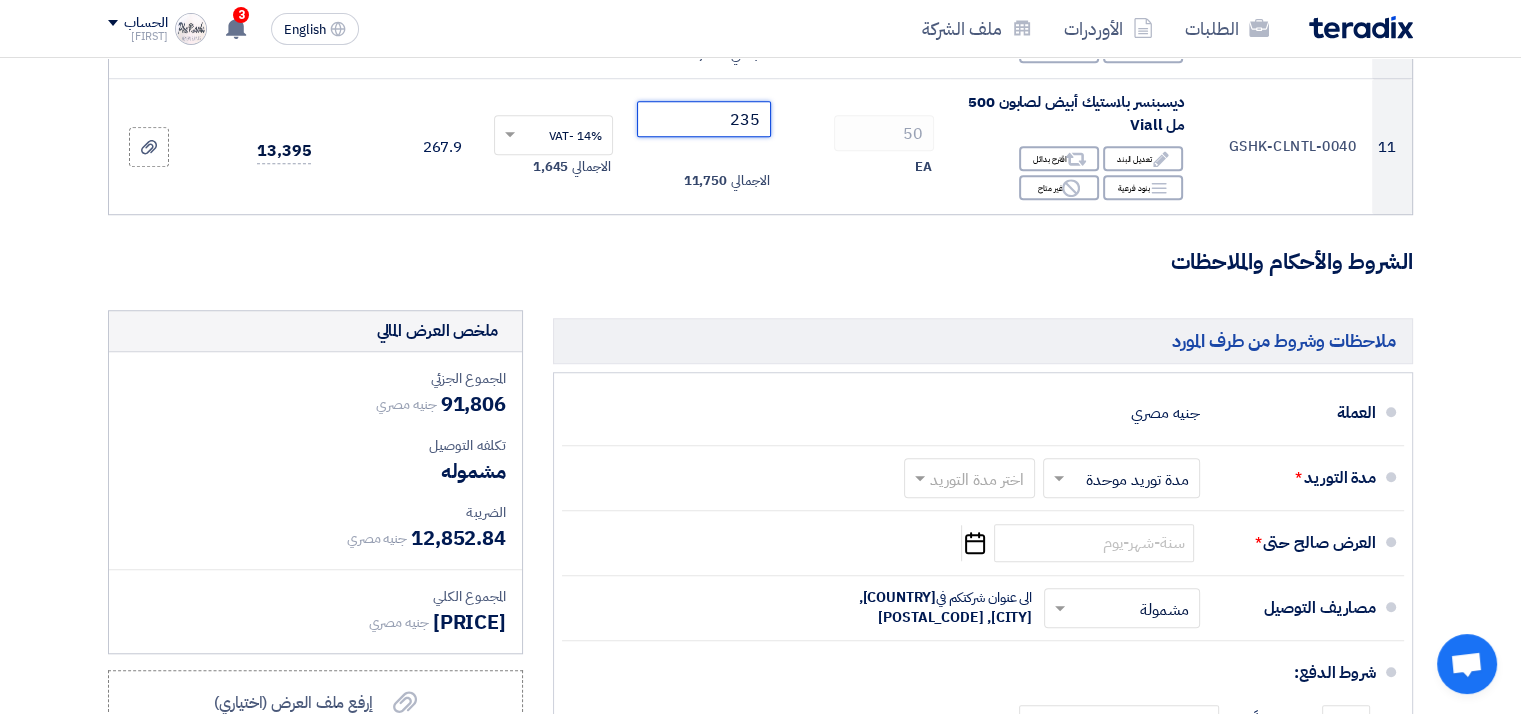 scroll, scrollTop: 1536, scrollLeft: 0, axis: vertical 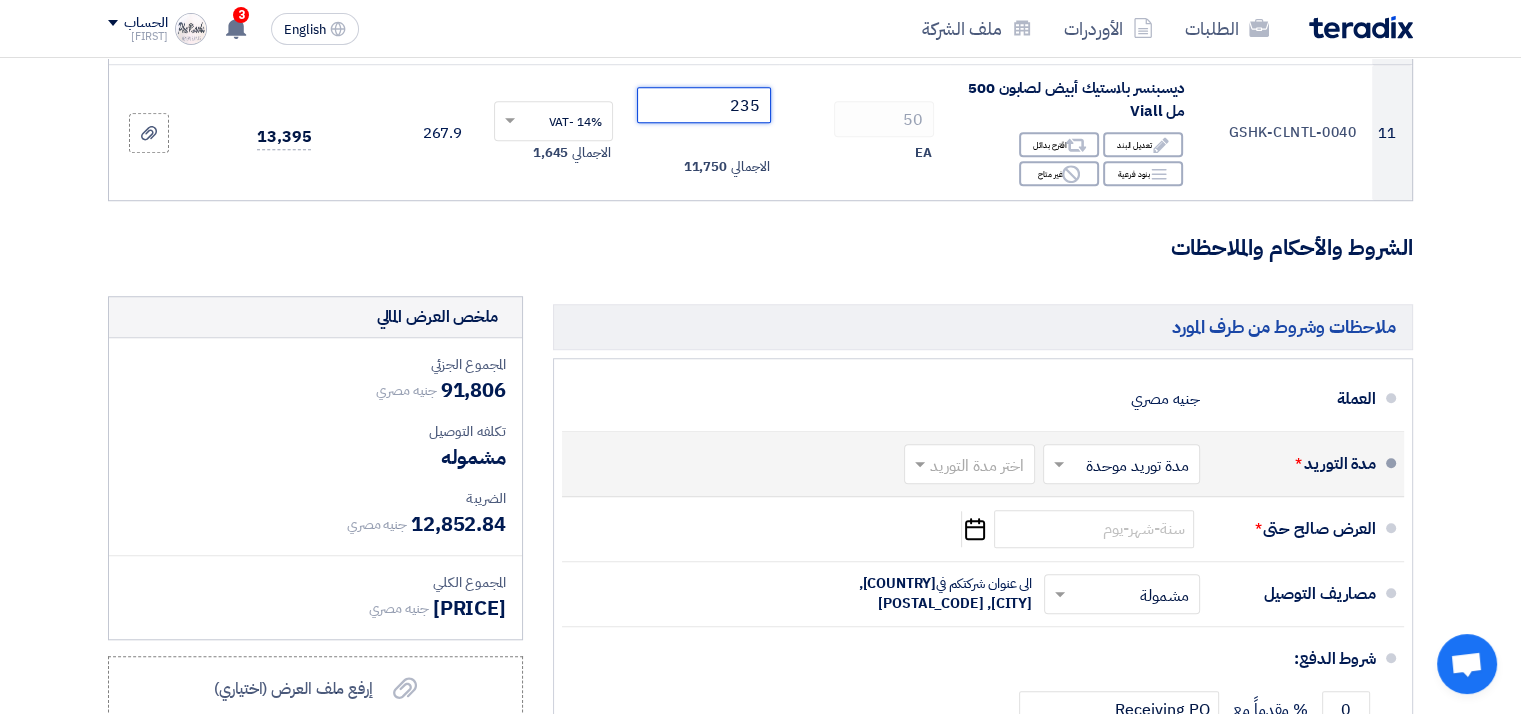 type on "235" 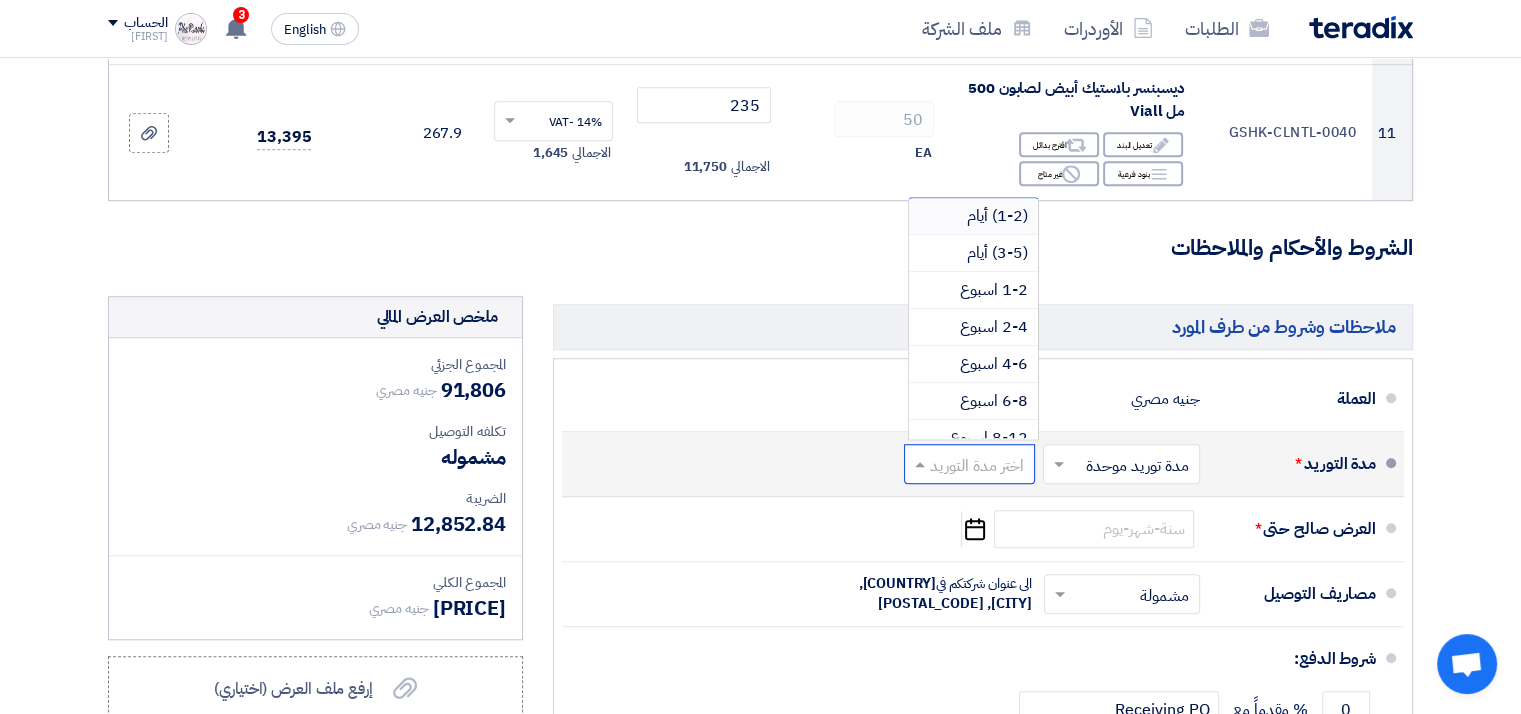 click 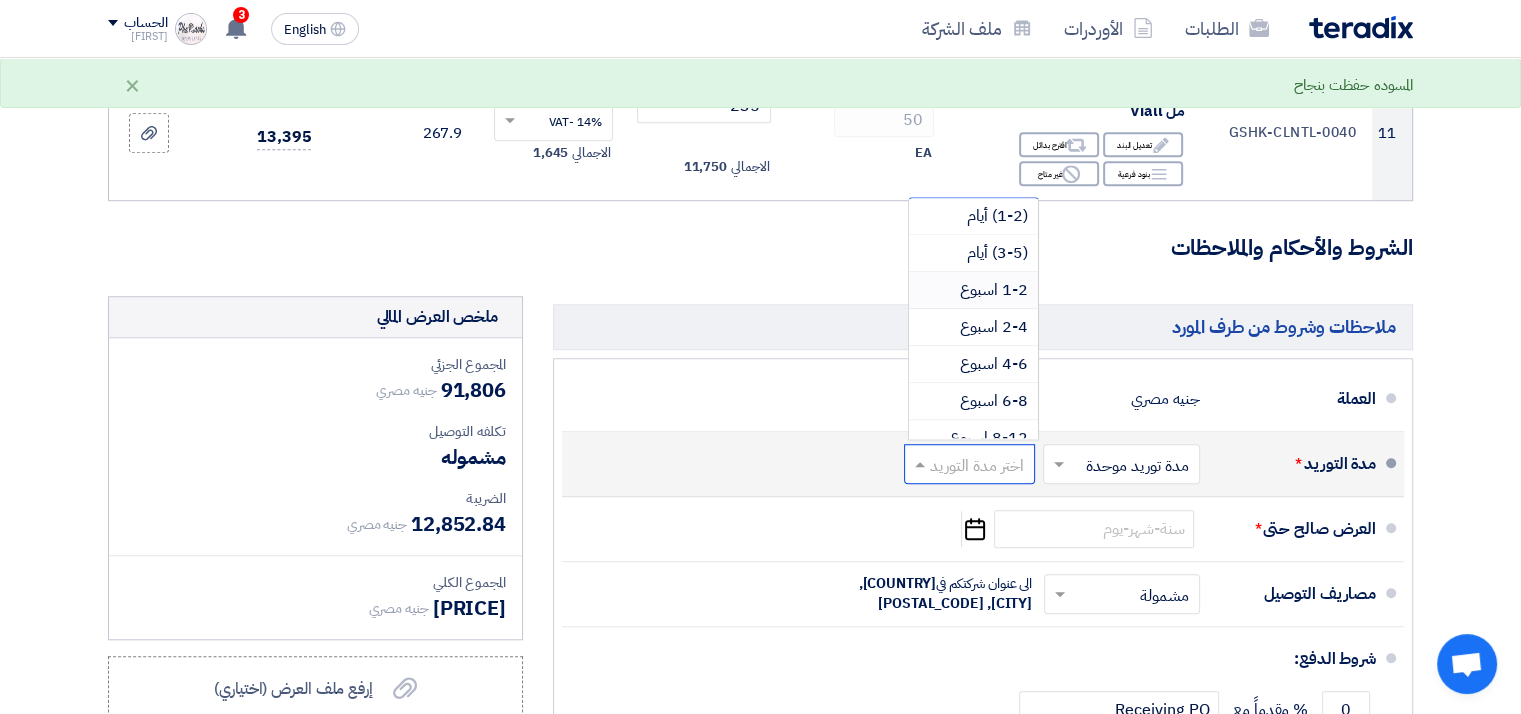 click on "1-2 اسبوع" at bounding box center (994, 290) 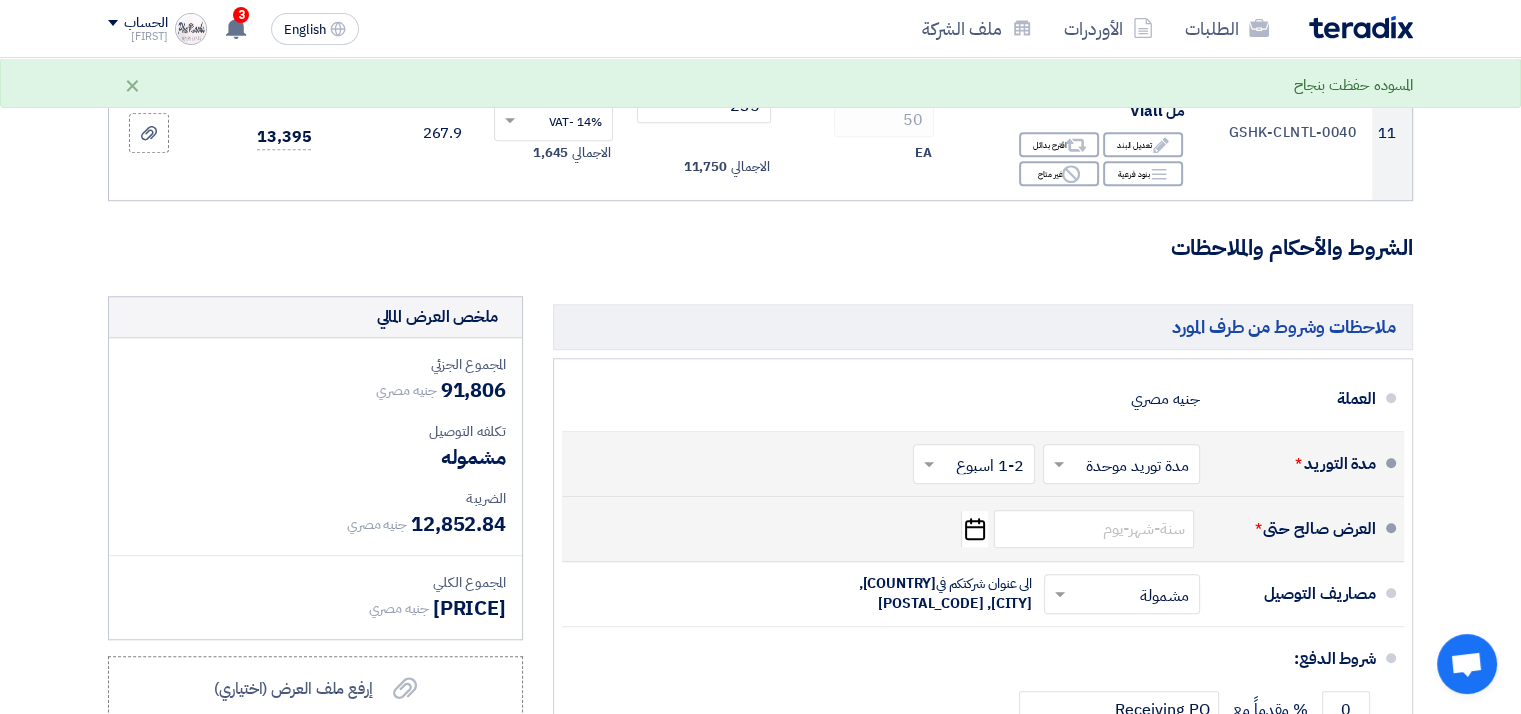 click 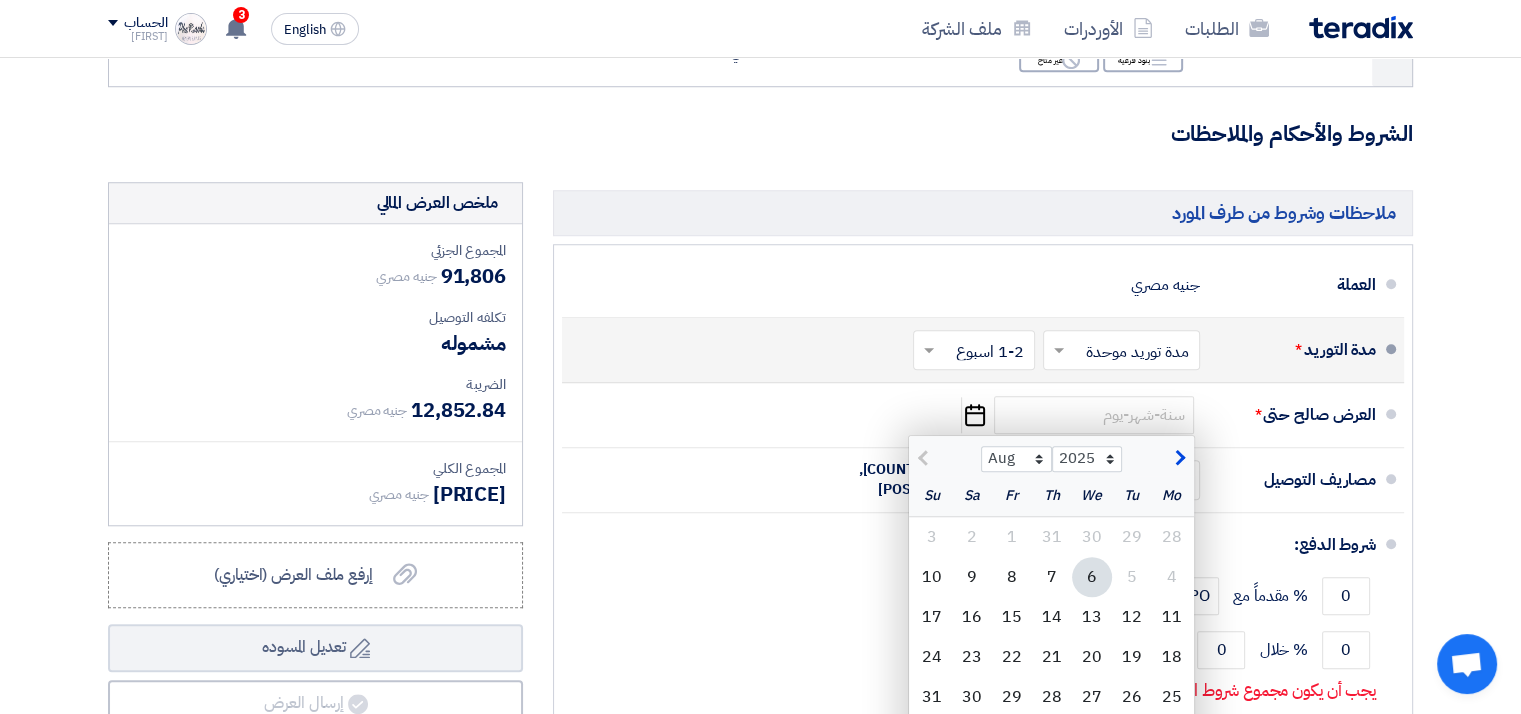 scroll, scrollTop: 1696, scrollLeft: 0, axis: vertical 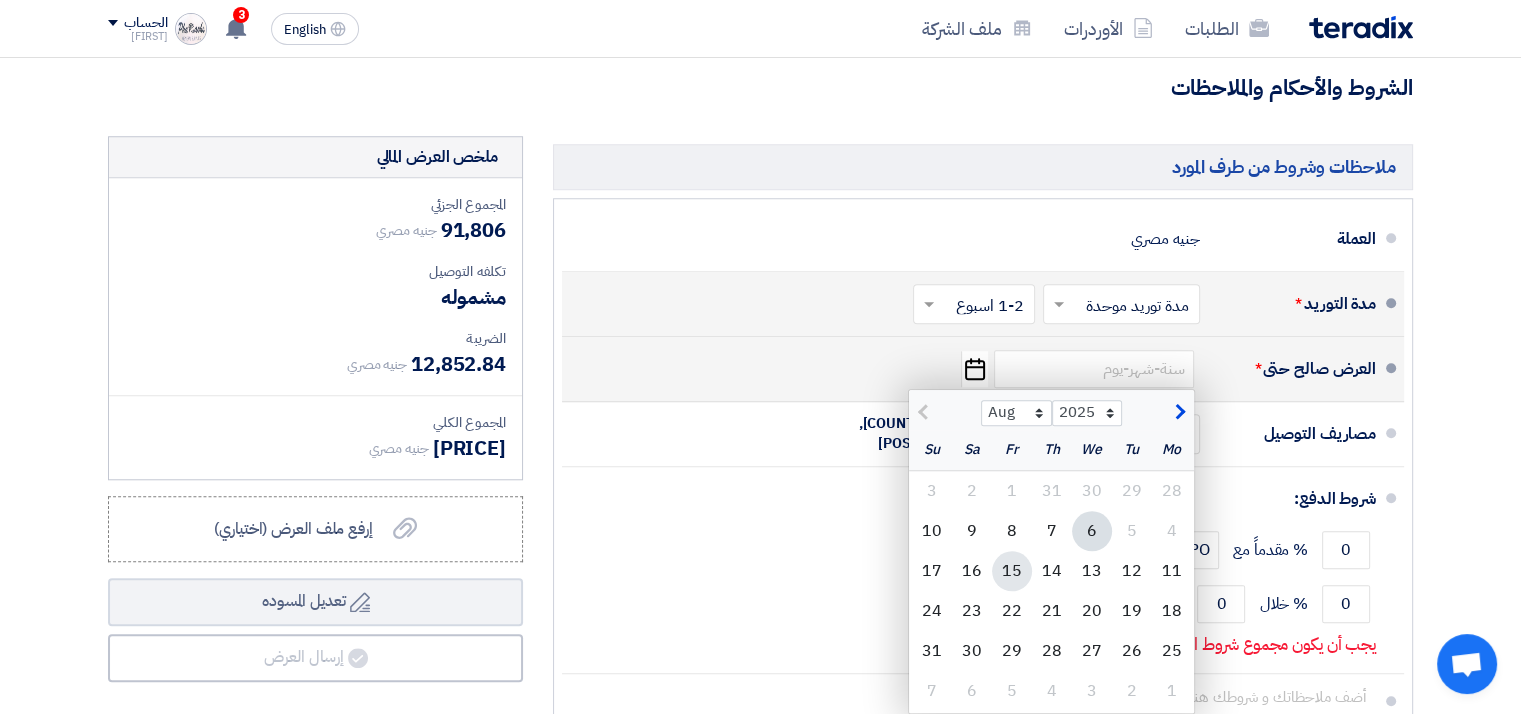 click on "15" 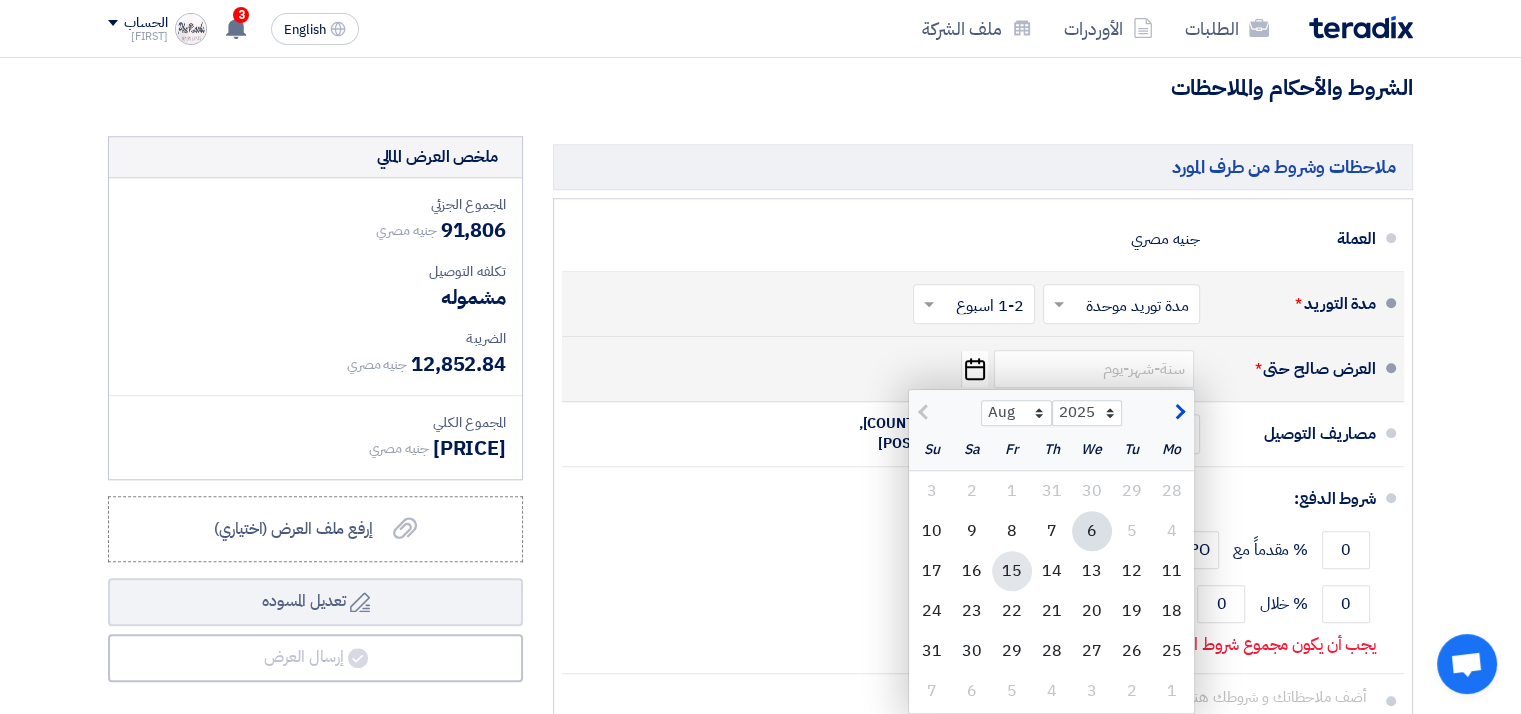 type on "[DATE]" 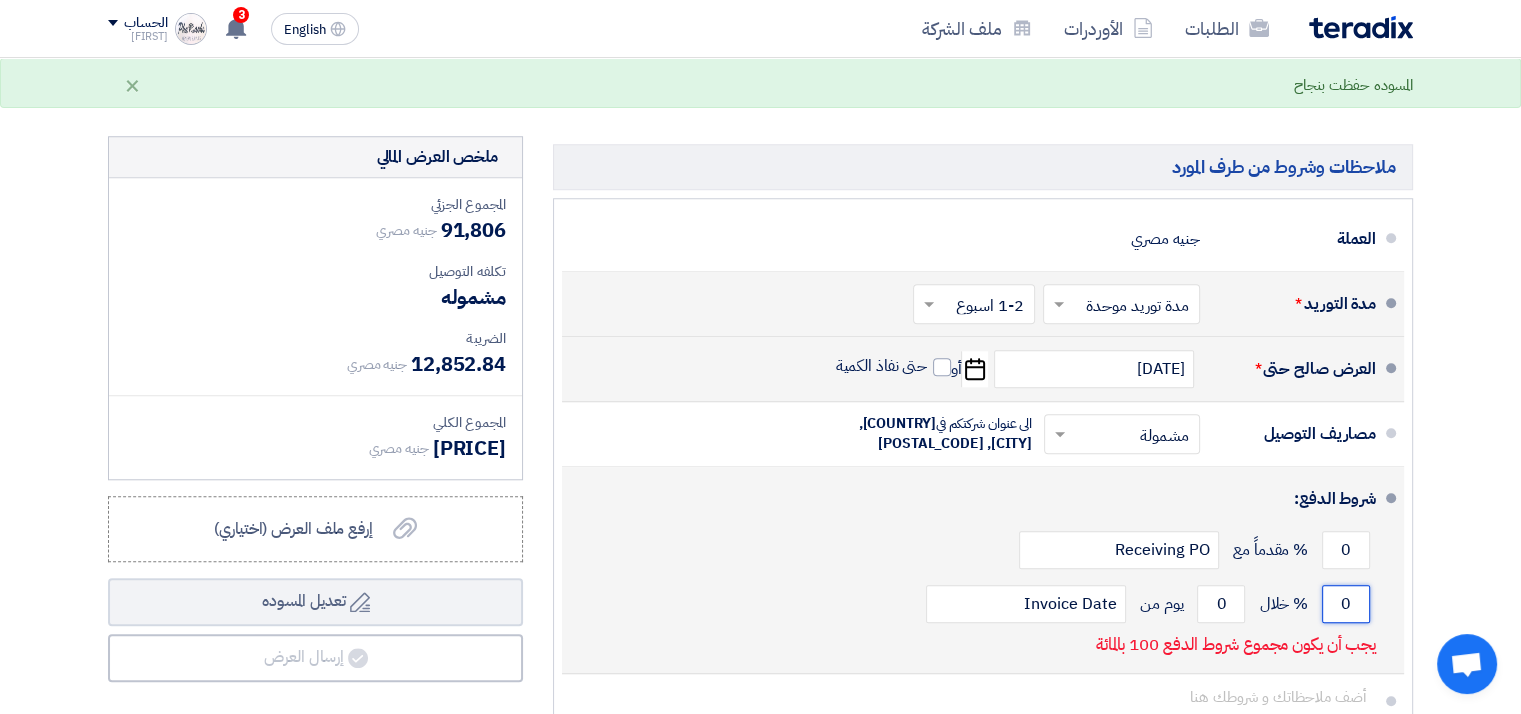 click on "0" 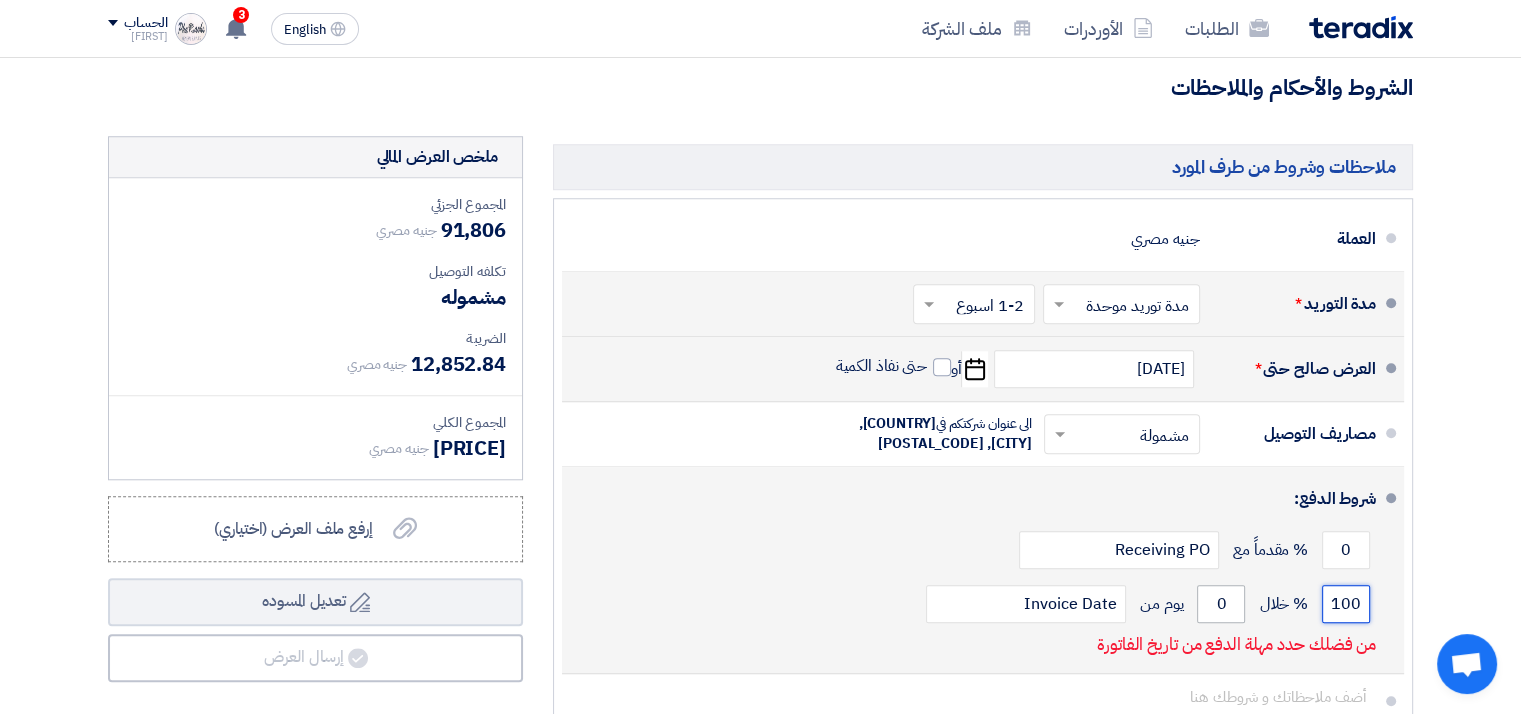 type on "100" 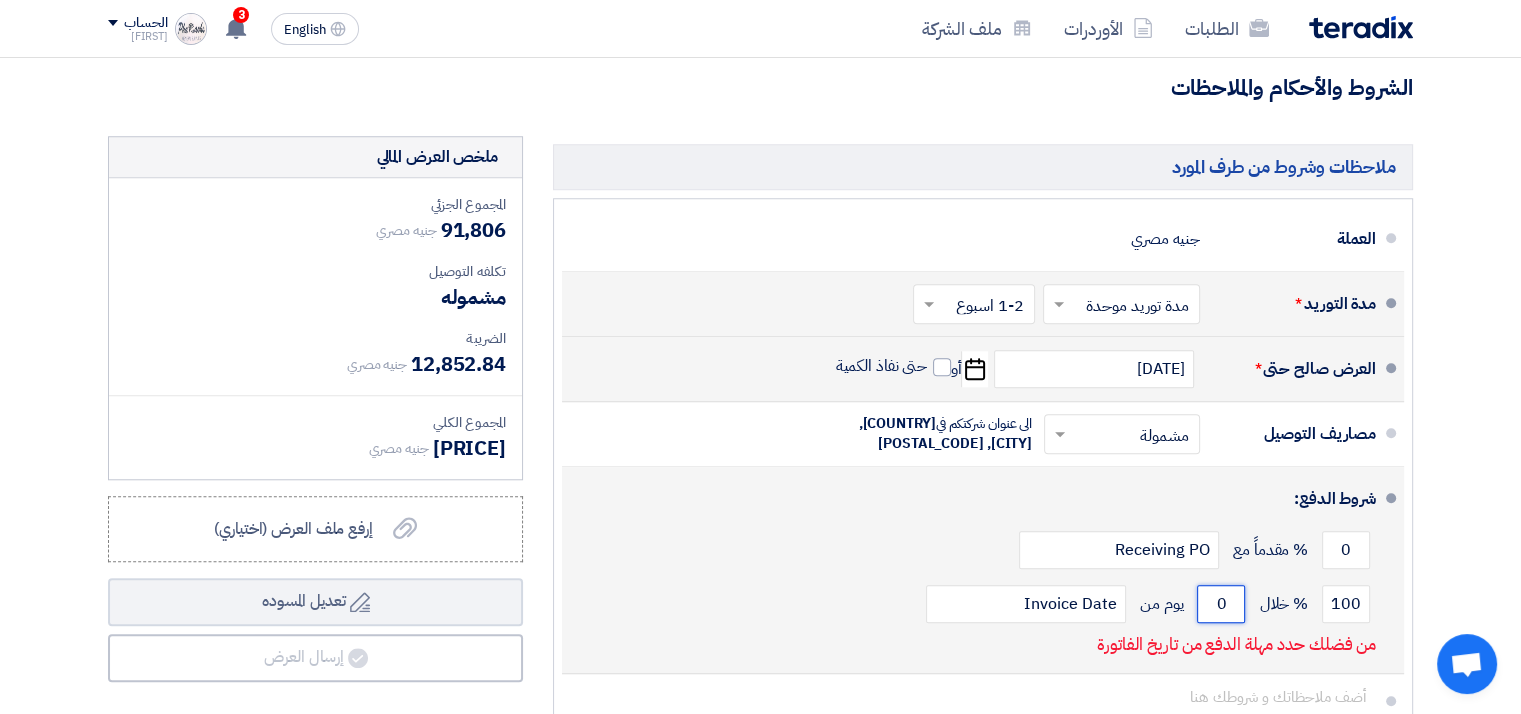 click on "0" 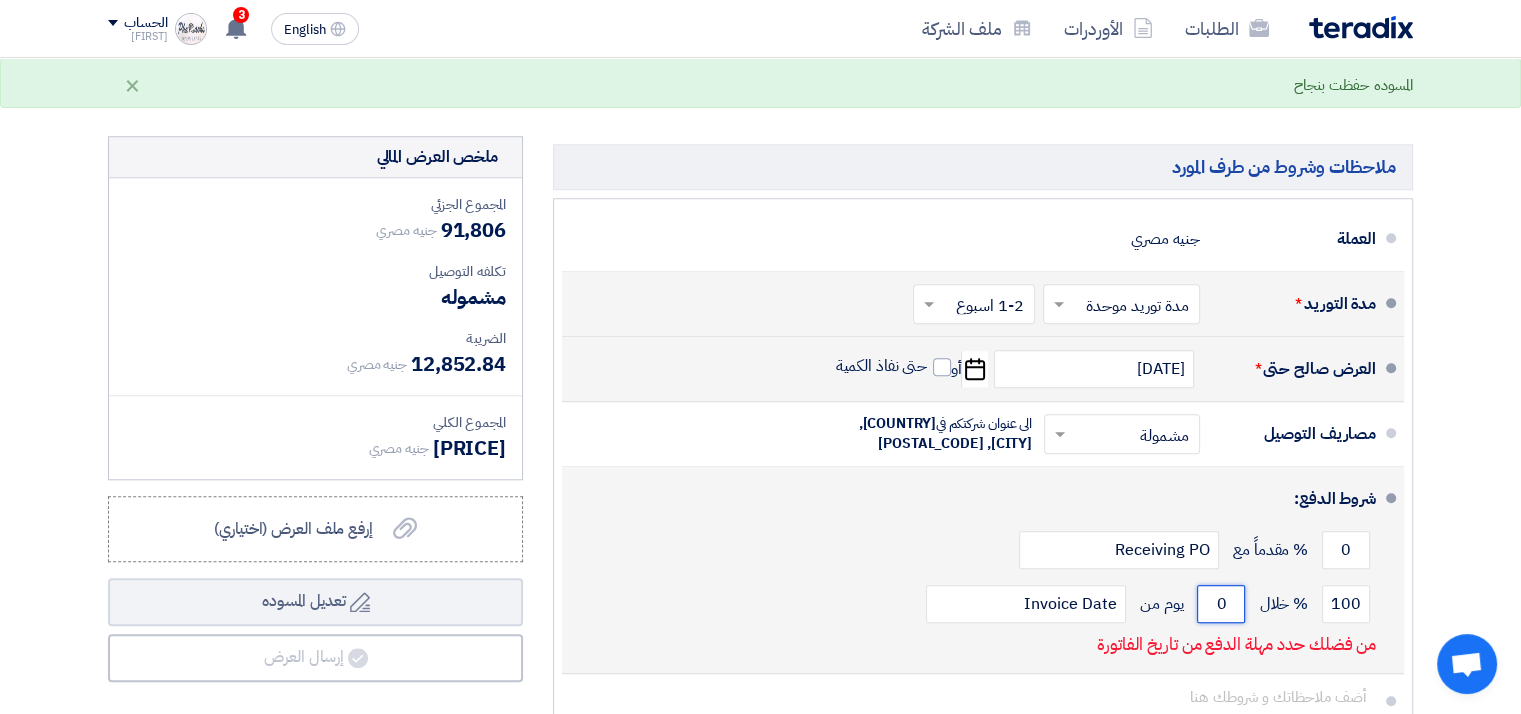 click on "0" 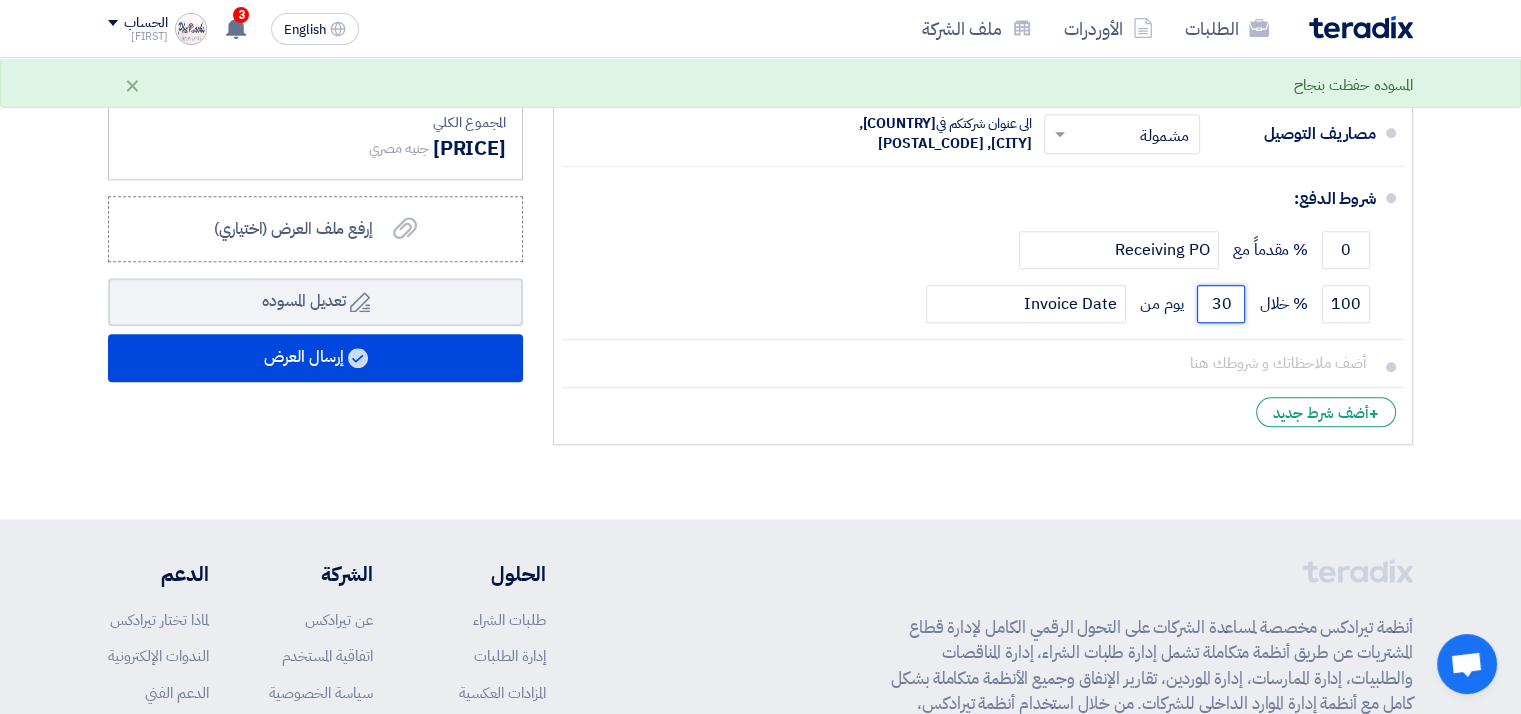 scroll, scrollTop: 2006, scrollLeft: 0, axis: vertical 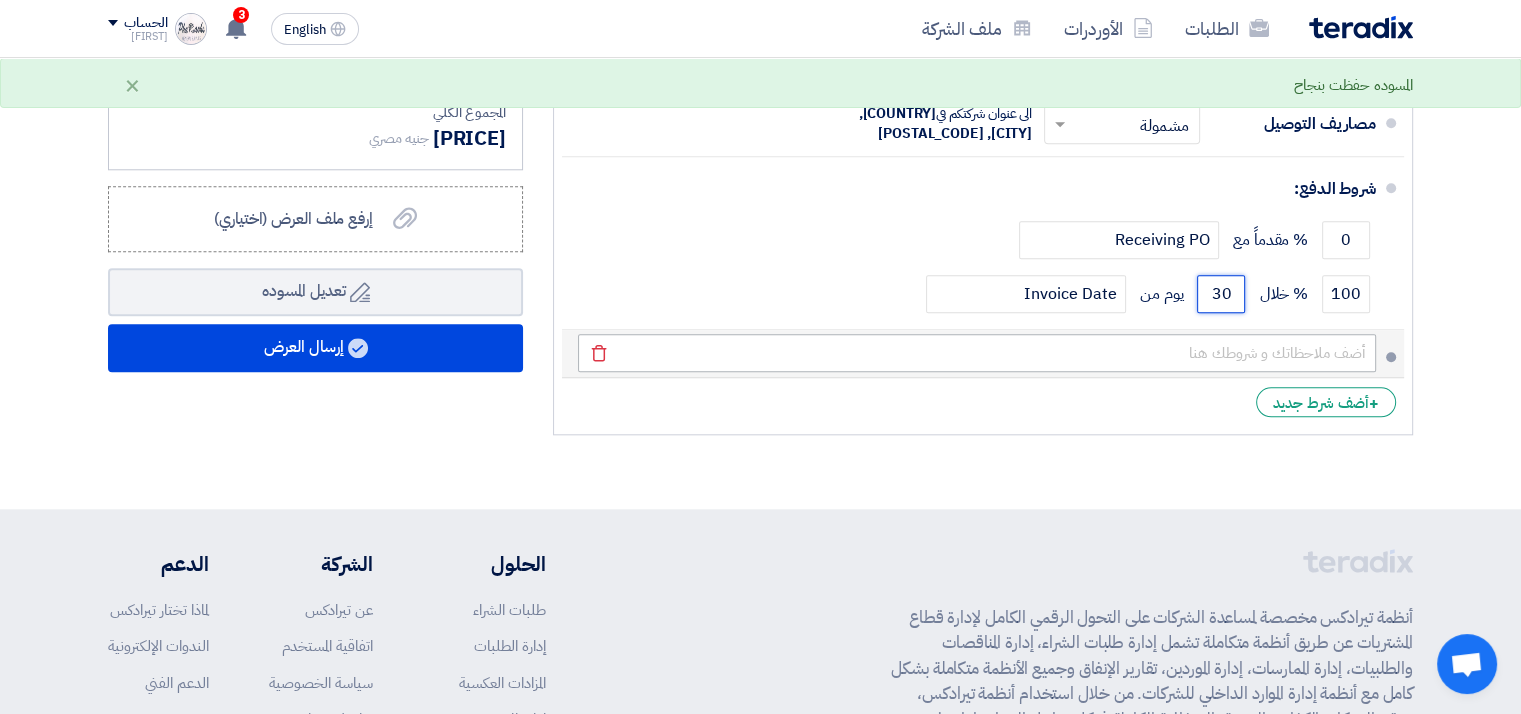 type on "30" 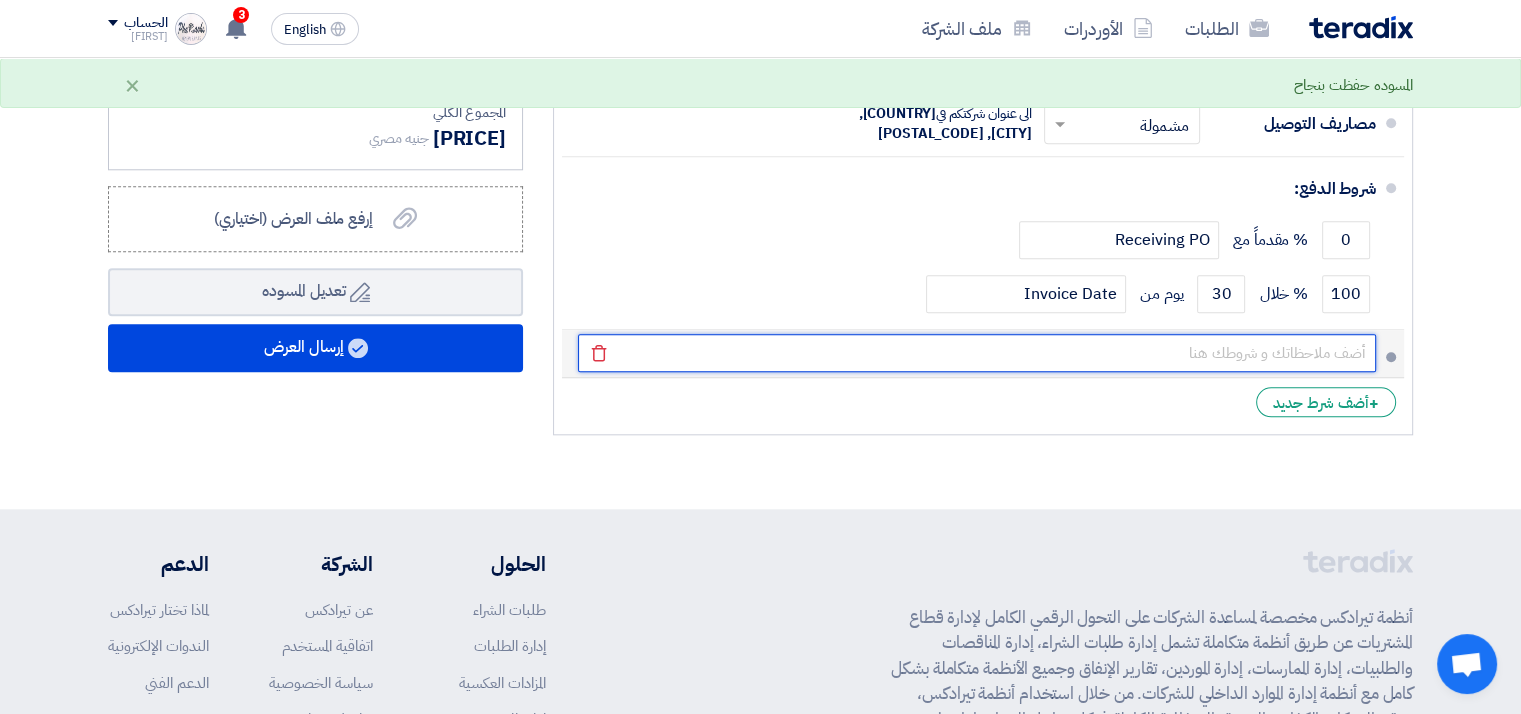 click 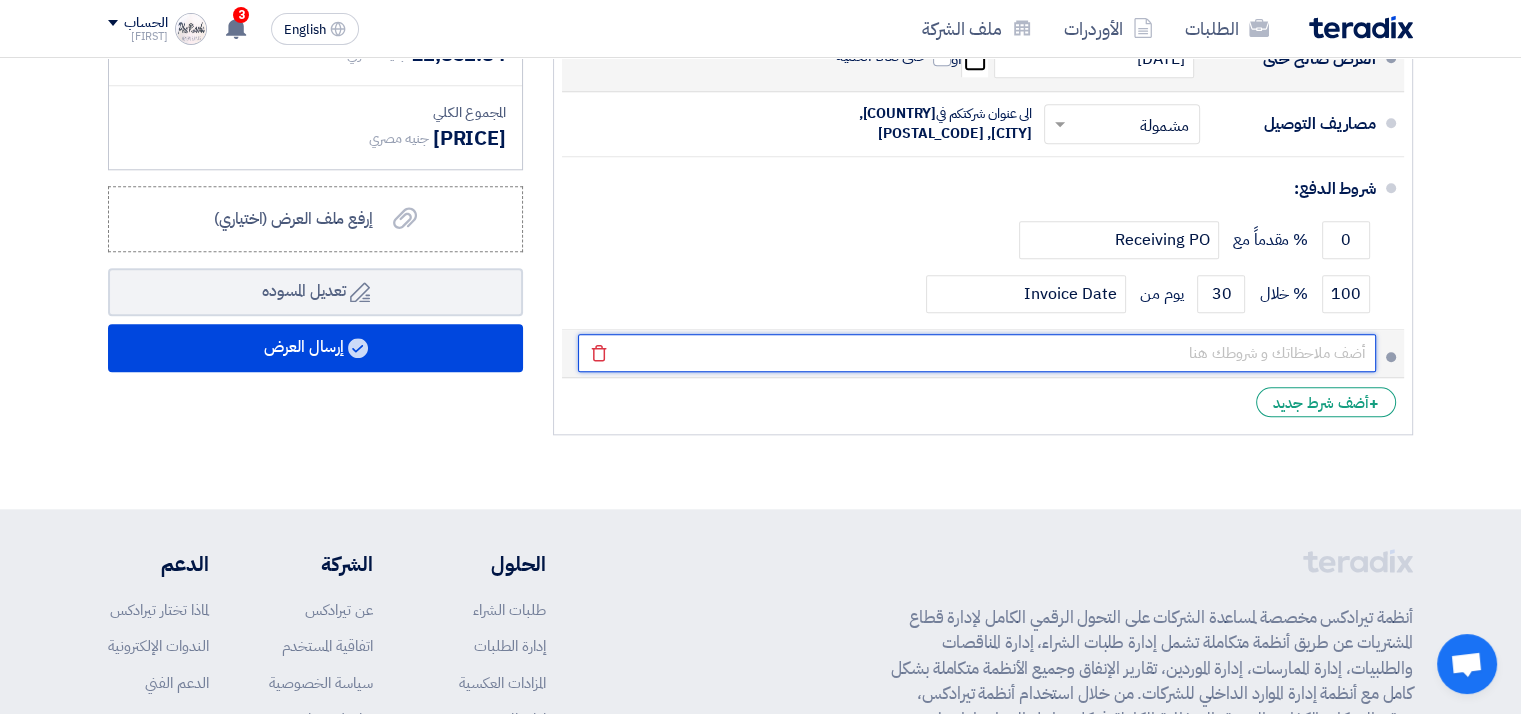 type on "فى حالة تغيير أسعار الصرف أو المحروقات أو الخامات . يتم تعديل الأسعار بنفس نسبة التغيير" 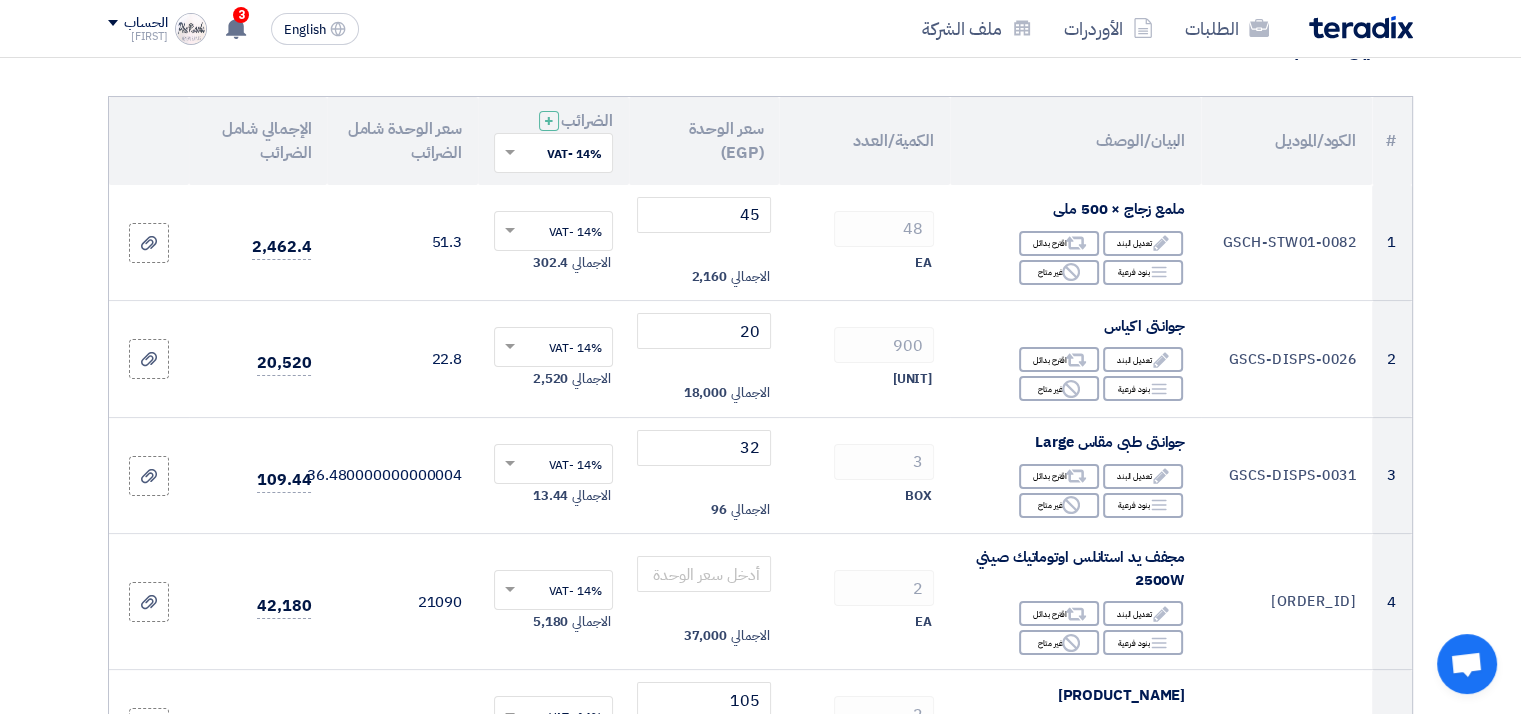 scroll, scrollTop: 196, scrollLeft: 0, axis: vertical 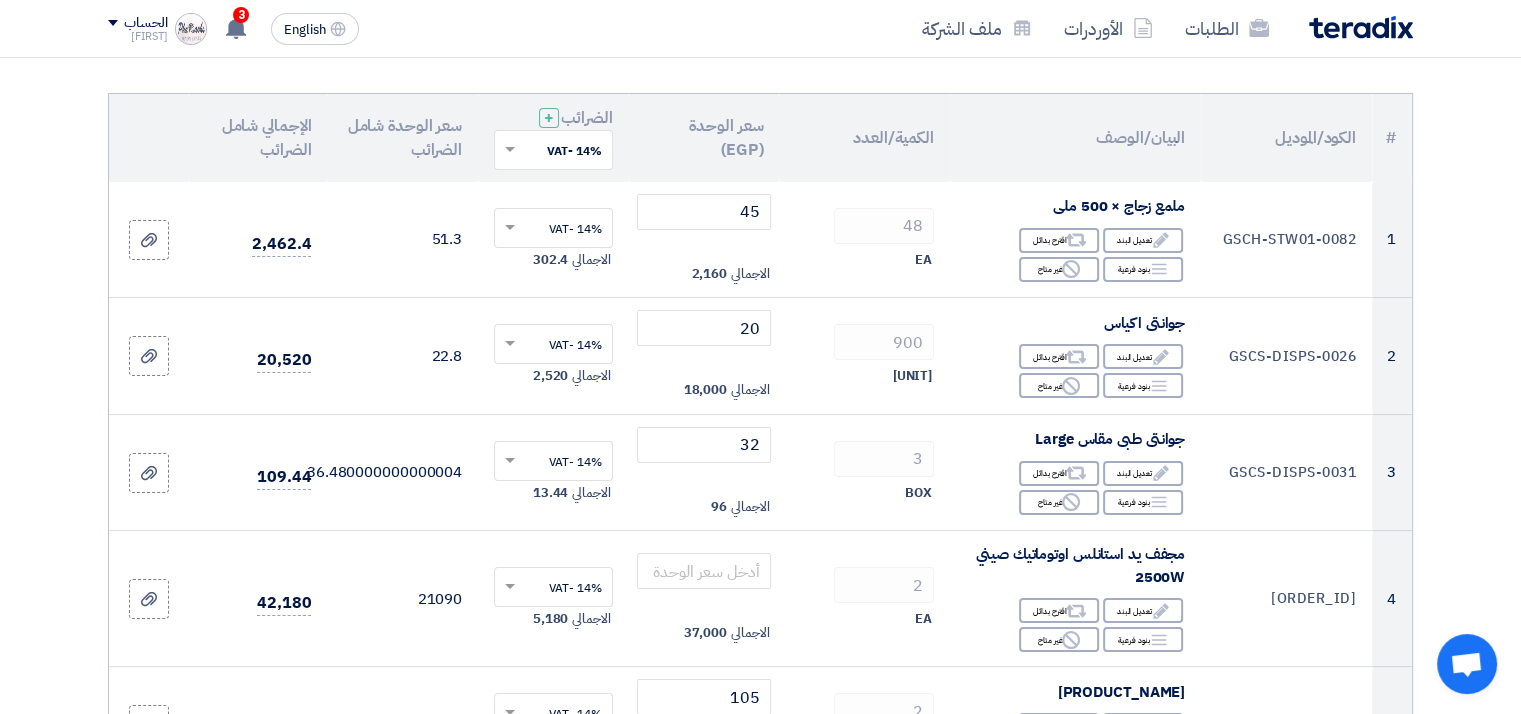 drag, startPoint x: 1490, startPoint y: 97, endPoint x: 1508, endPoint y: 183, distance: 87.86353 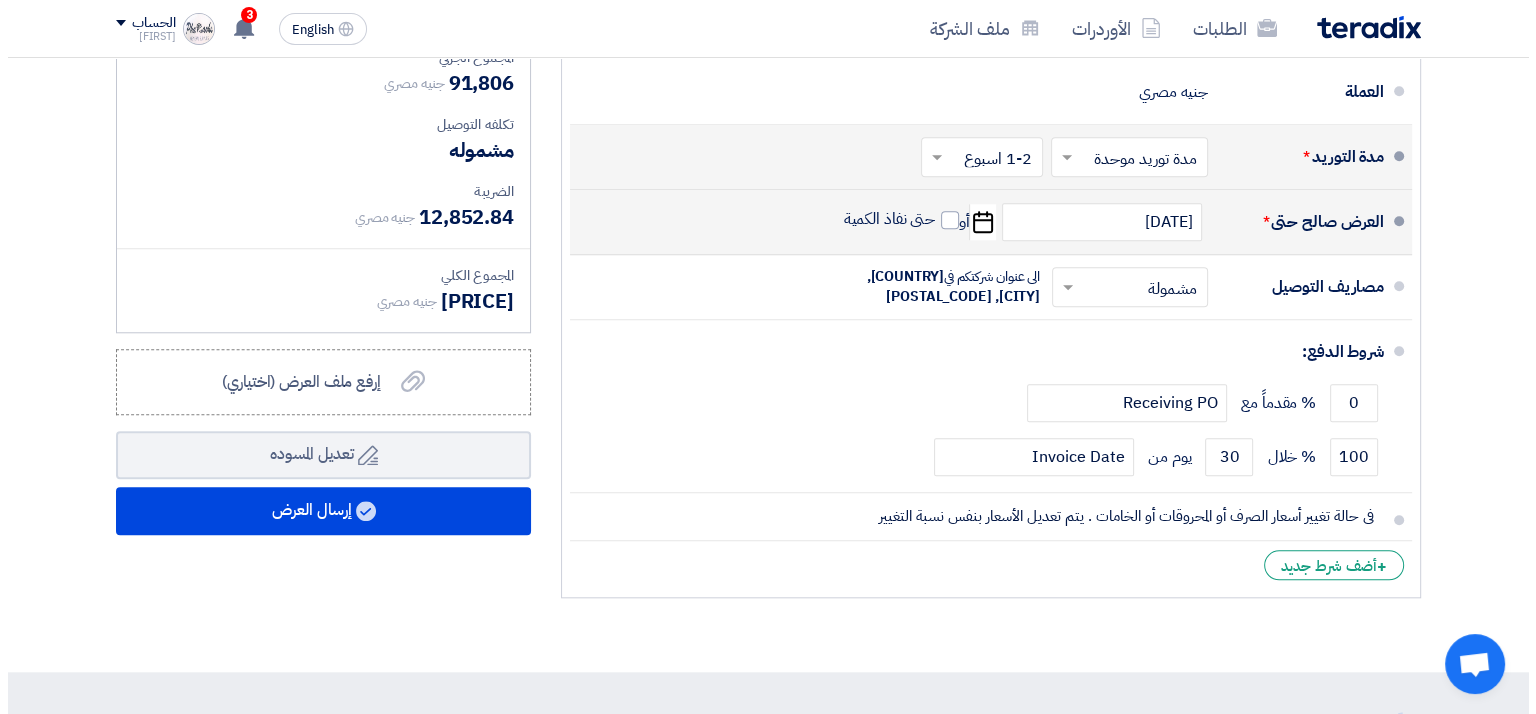 scroll, scrollTop: 1868, scrollLeft: 0, axis: vertical 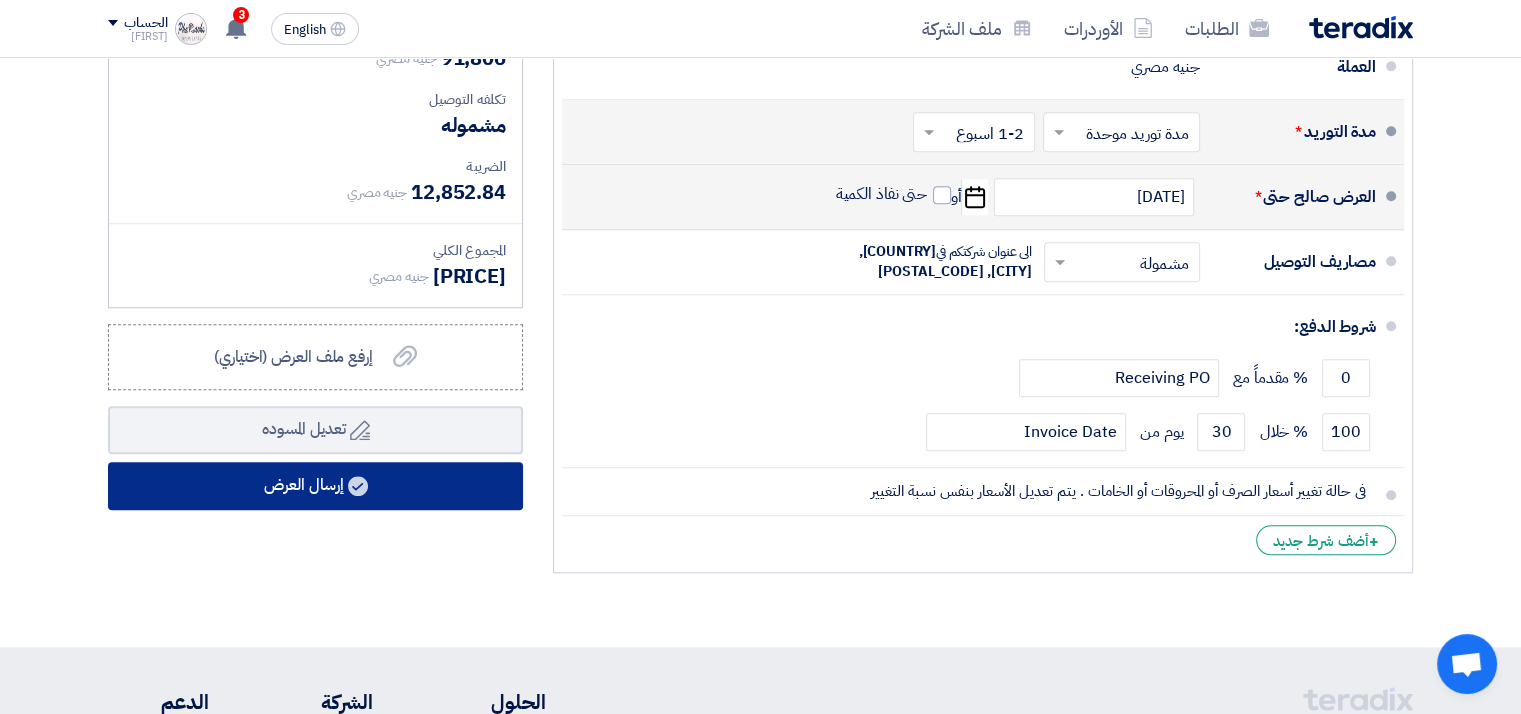 click on "إرسال العرض" 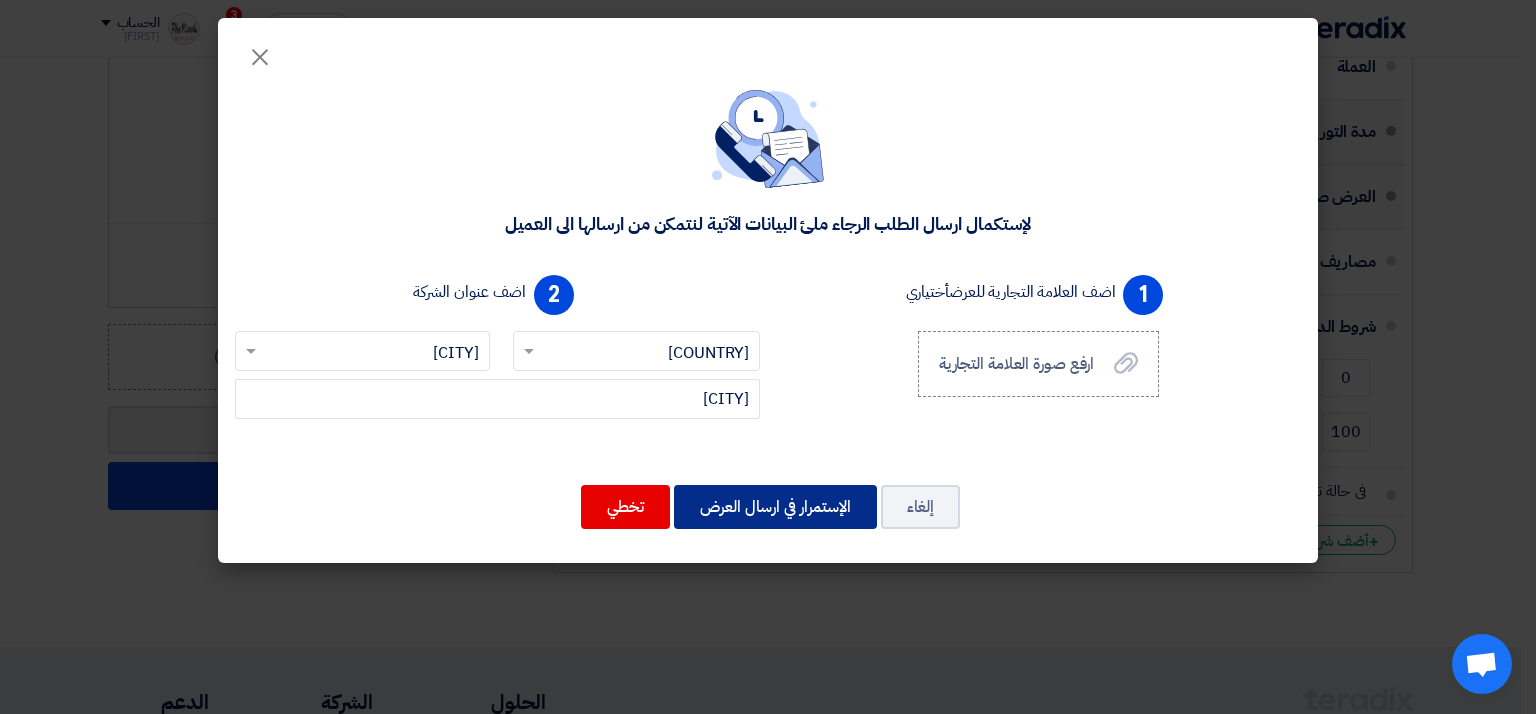 click on "الإستمرار في ارسال العرض" 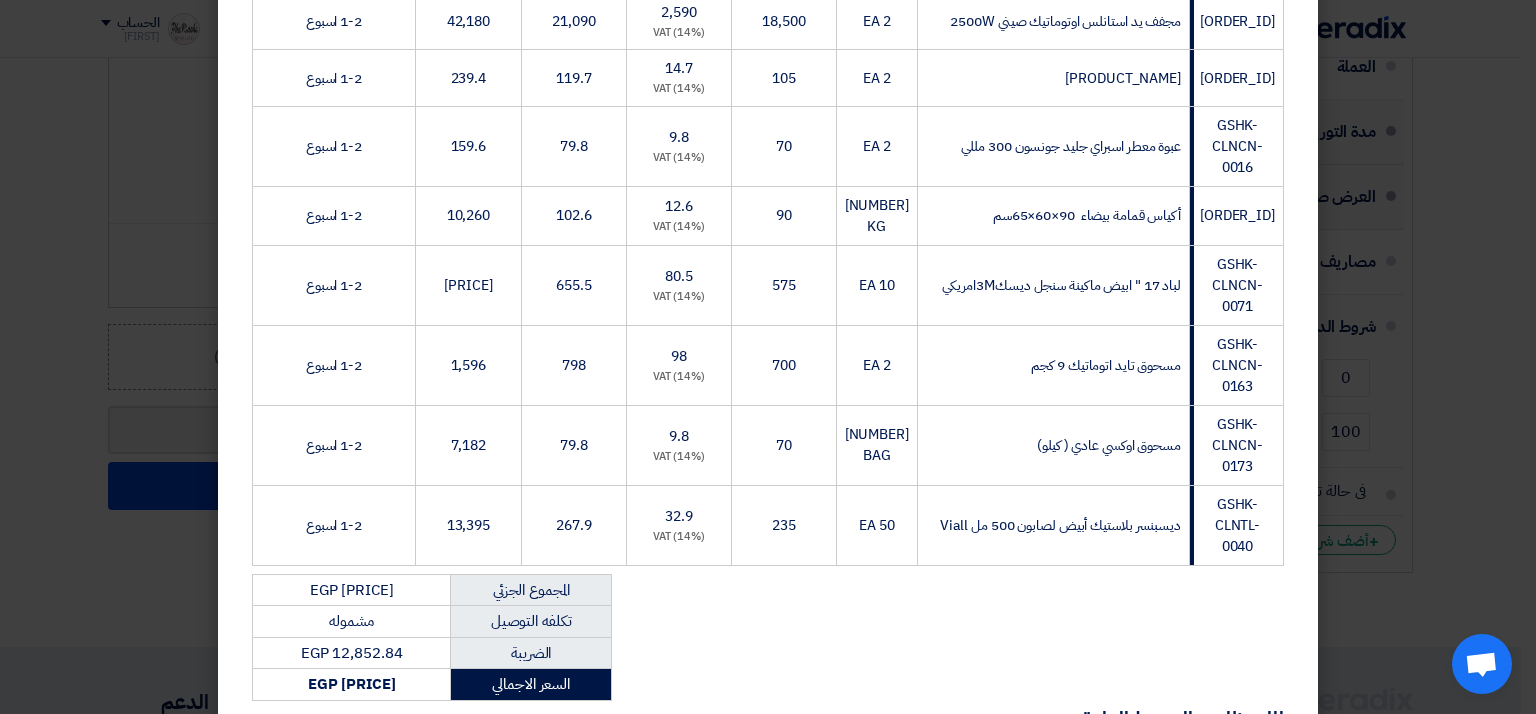 scroll, scrollTop: 1020, scrollLeft: 0, axis: vertical 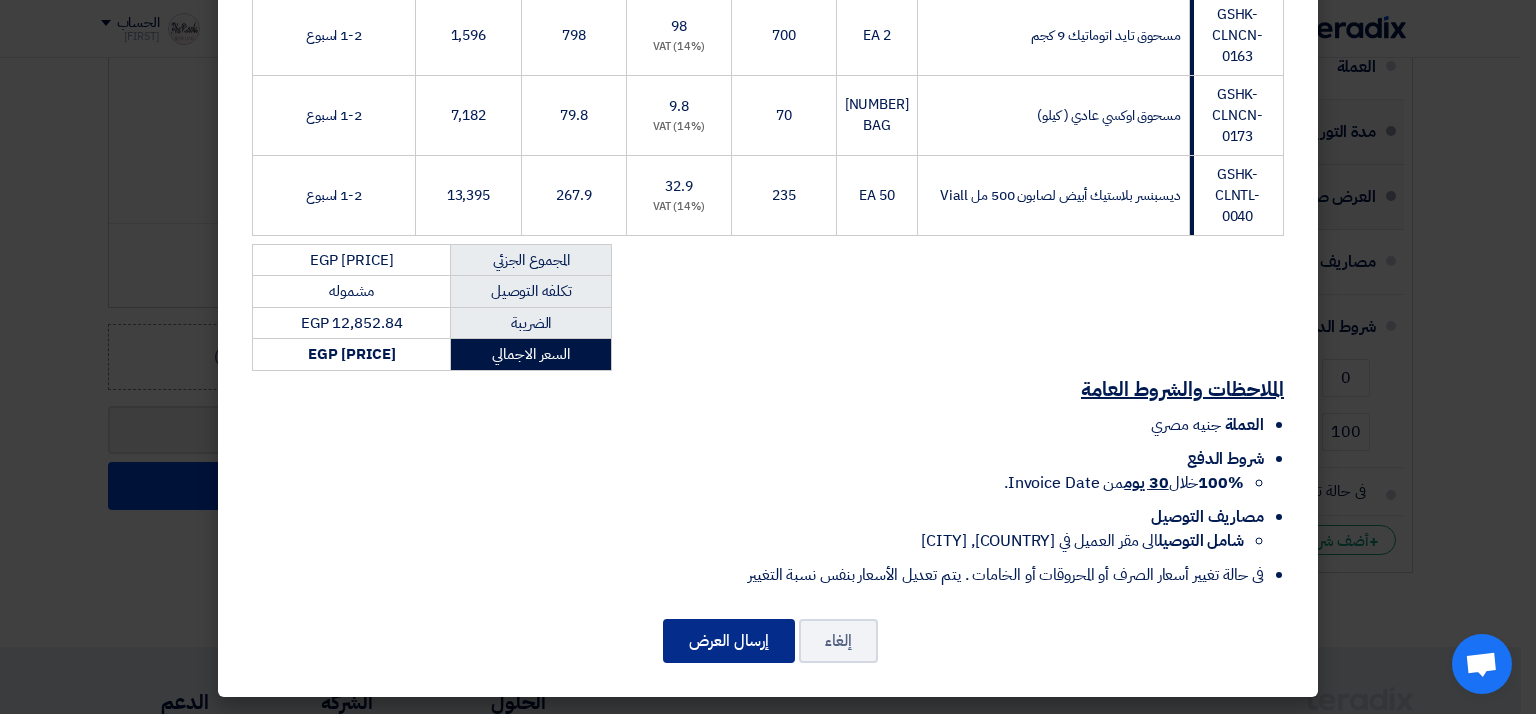 click on "إرسال العرض" 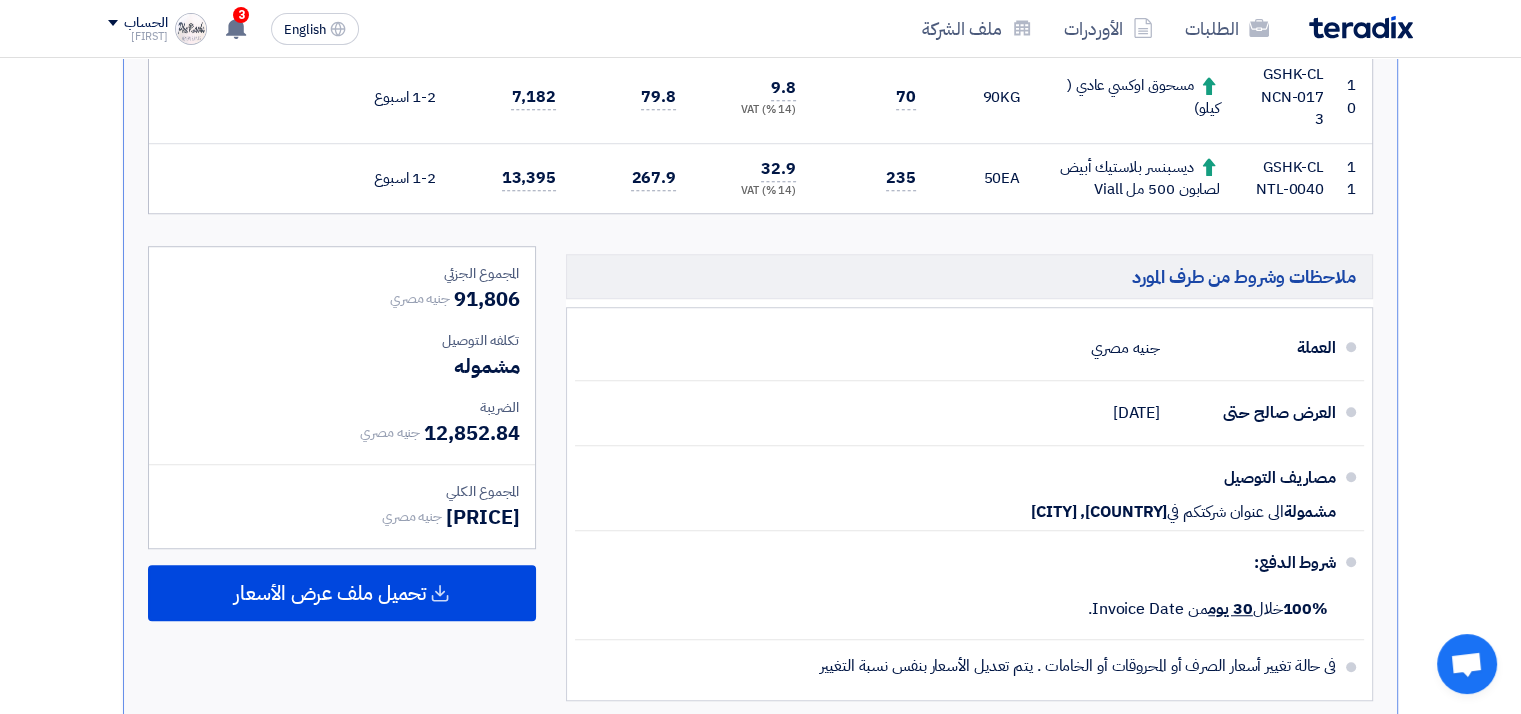 scroll, scrollTop: 1380, scrollLeft: 0, axis: vertical 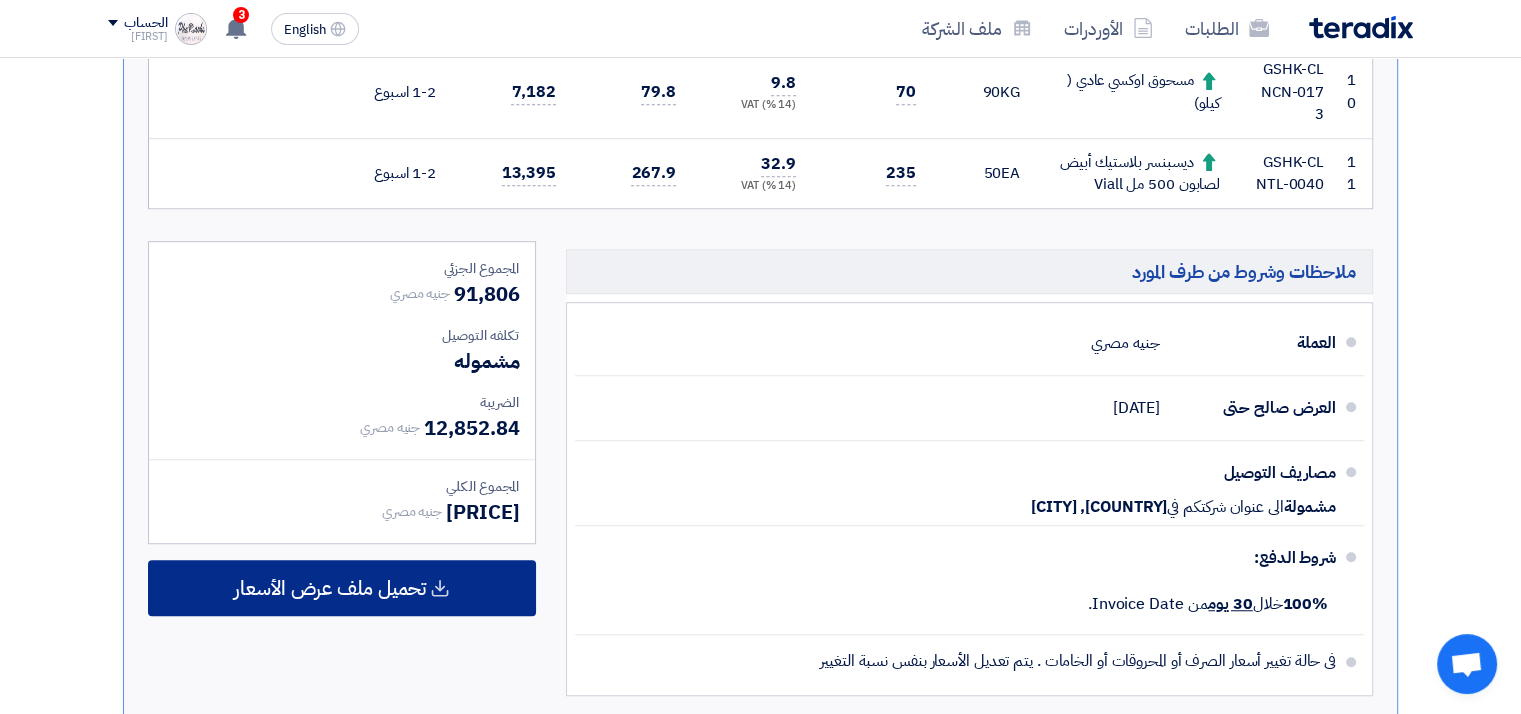 click on "تحميل ملف عرض الأسعار" at bounding box center [330, 588] 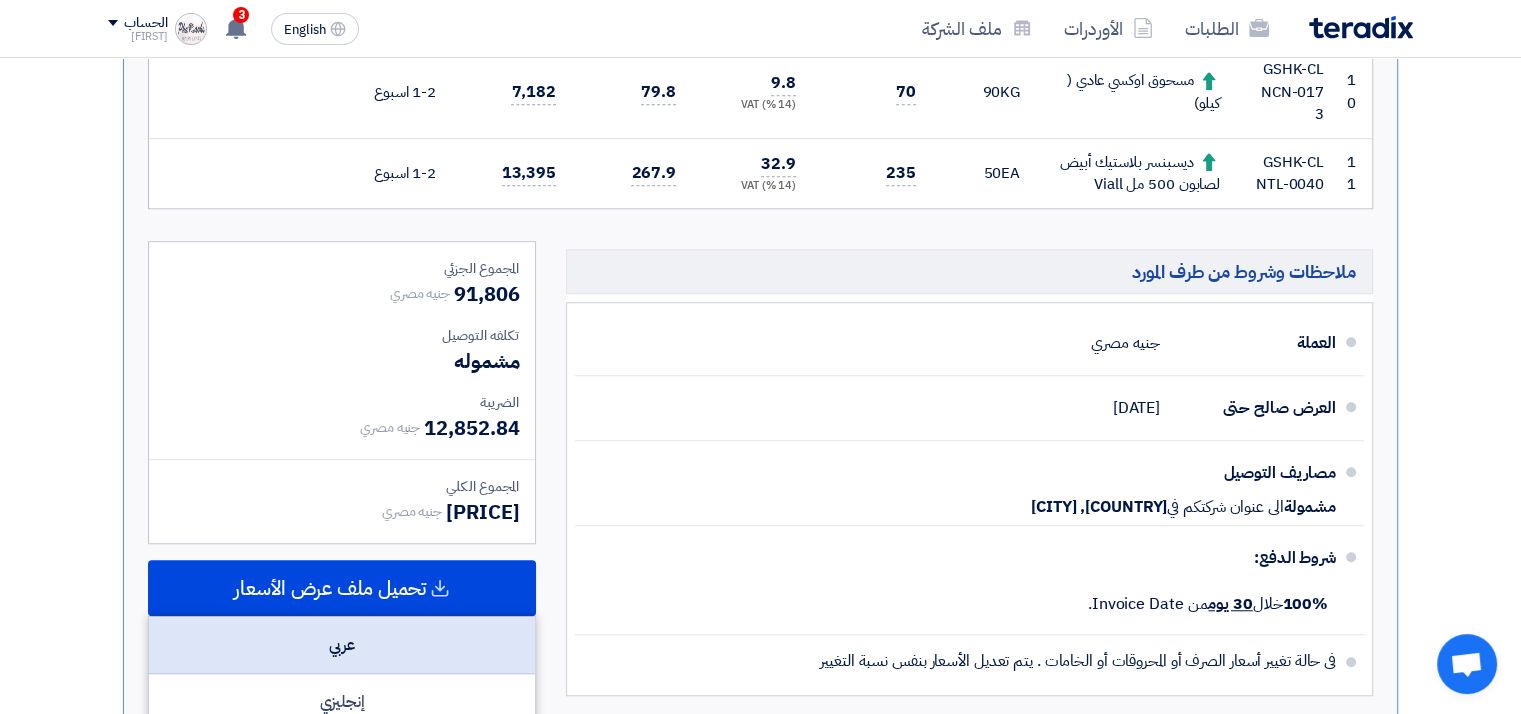 click on "عربي" at bounding box center [342, 645] 